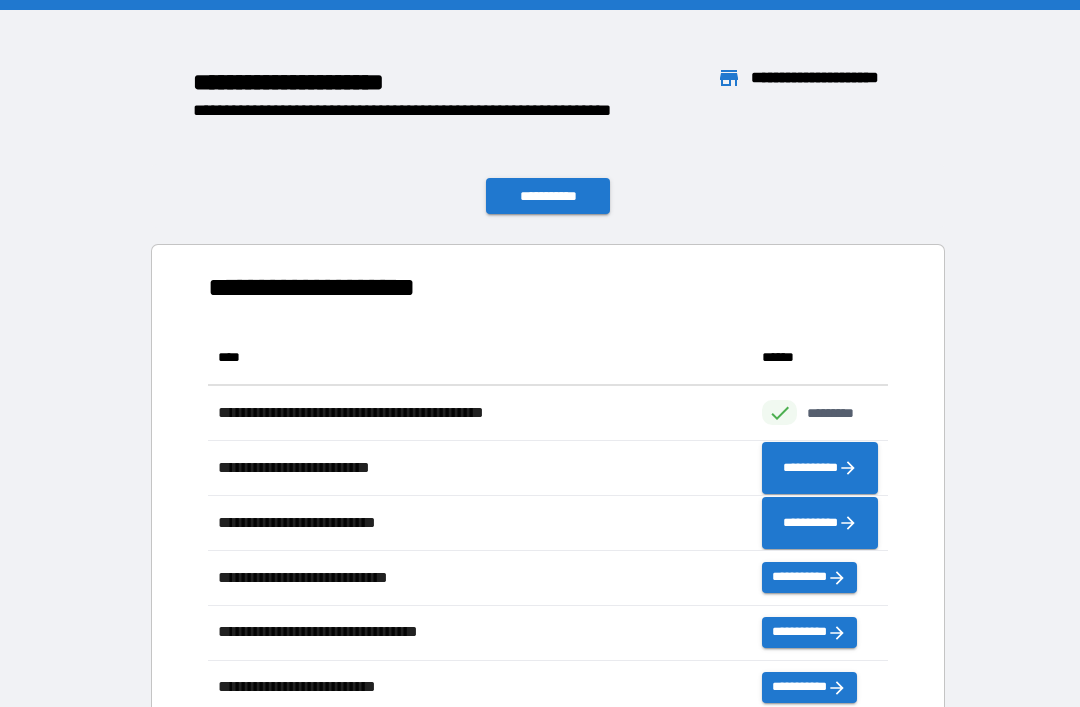 scroll, scrollTop: 64, scrollLeft: 0, axis: vertical 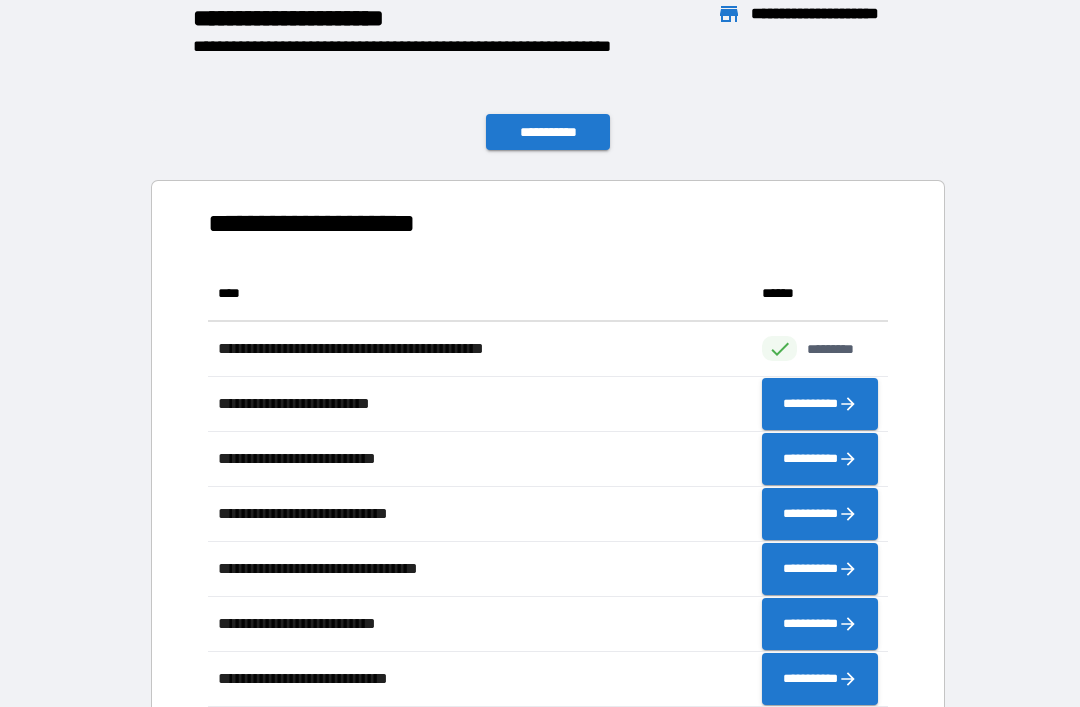 click on "**********" at bounding box center [548, 132] 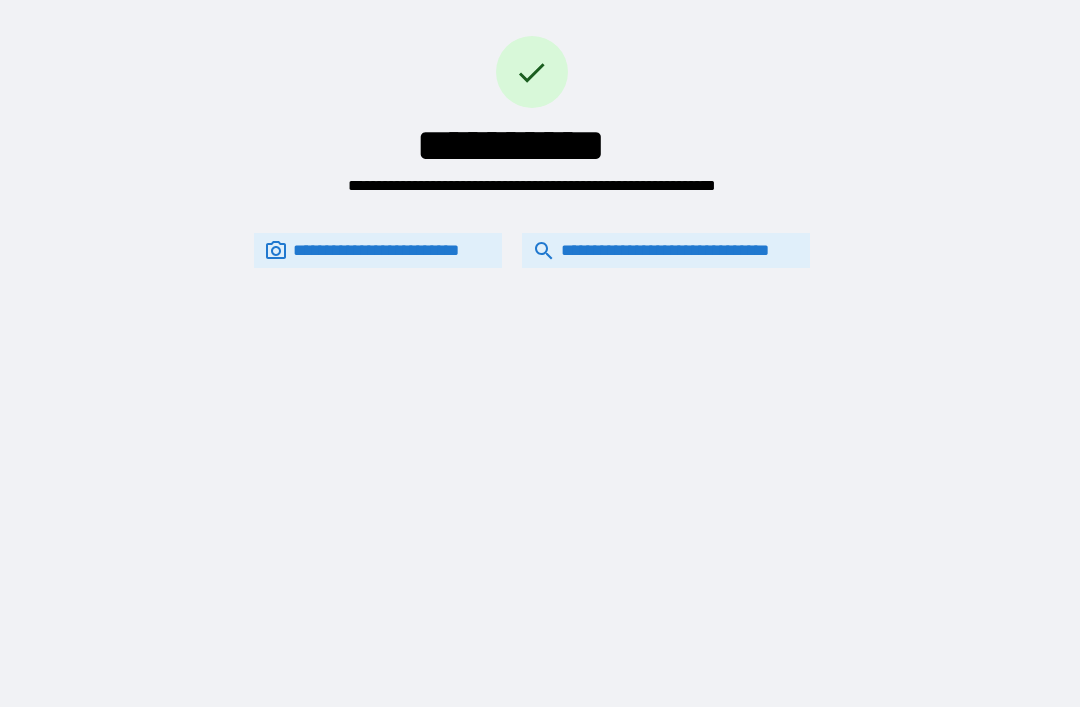 click on "**********" at bounding box center [666, 250] 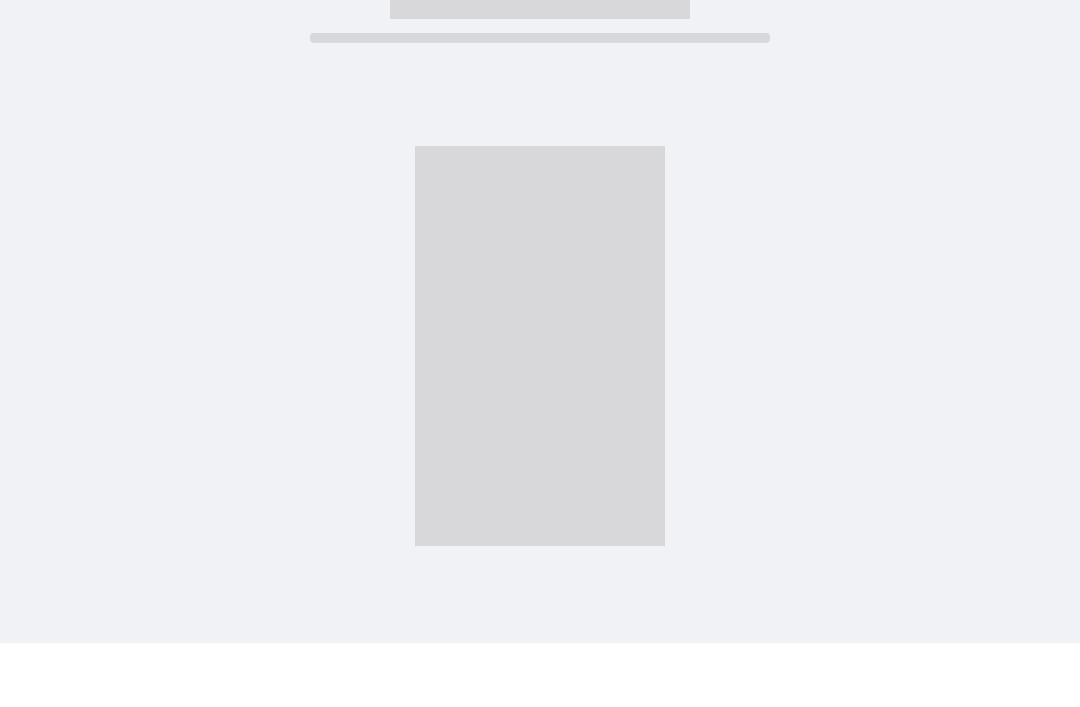 click at bounding box center (540, 346) 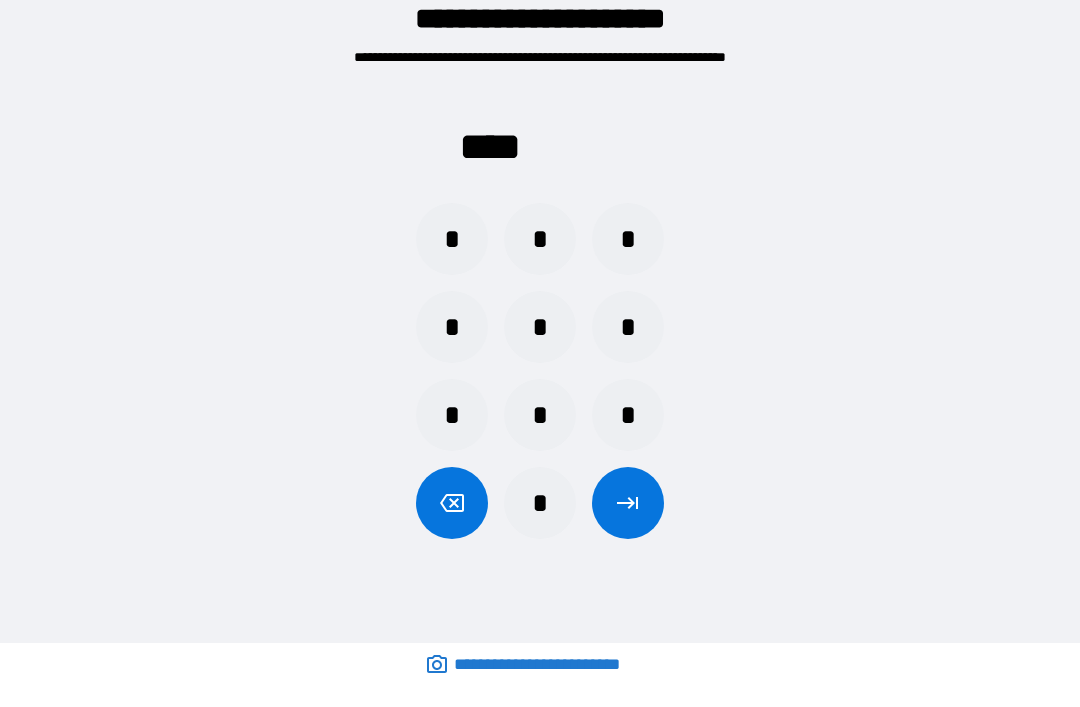 click on "*" at bounding box center [540, 503] 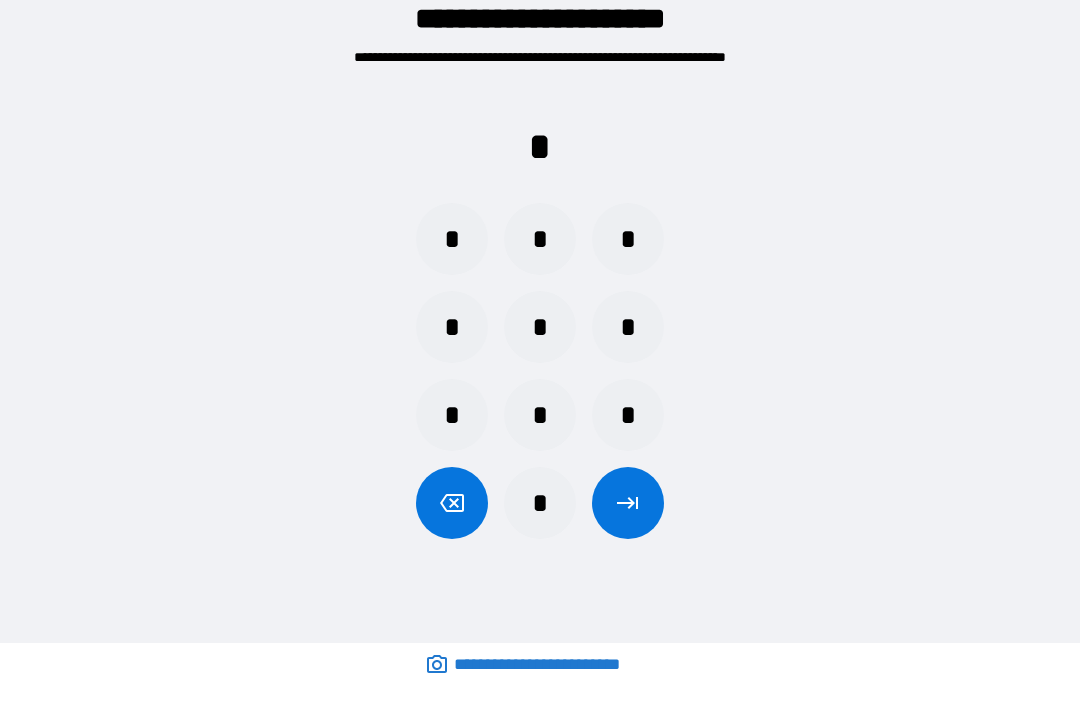 click on "*" at bounding box center [628, 327] 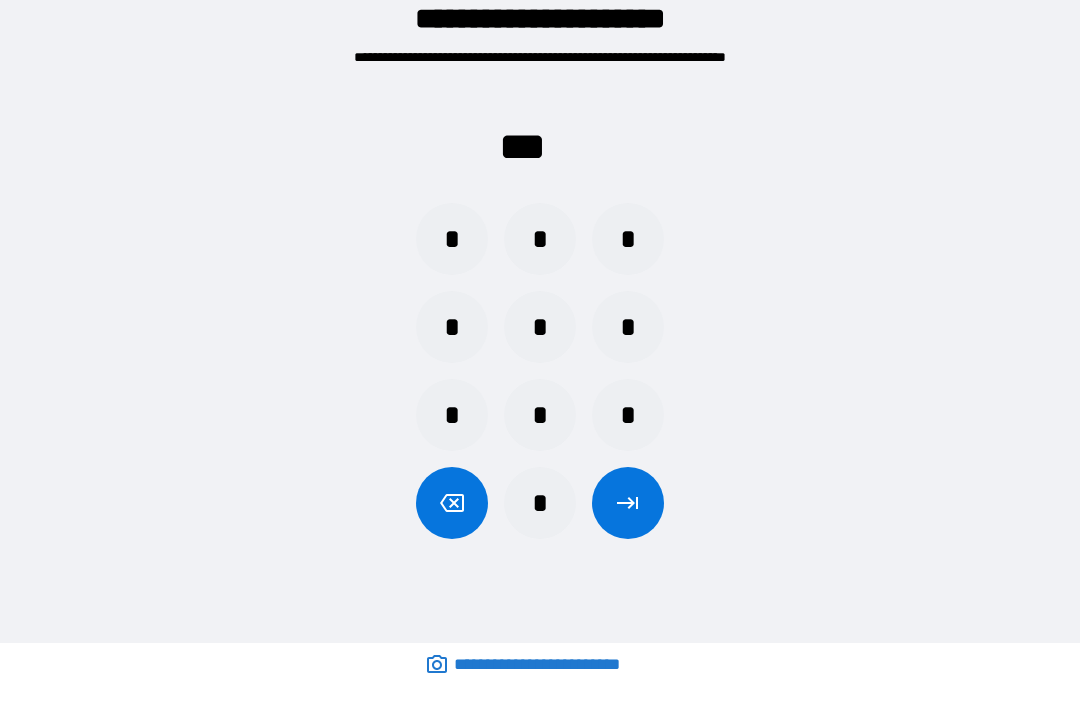 click on "*" at bounding box center [540, 415] 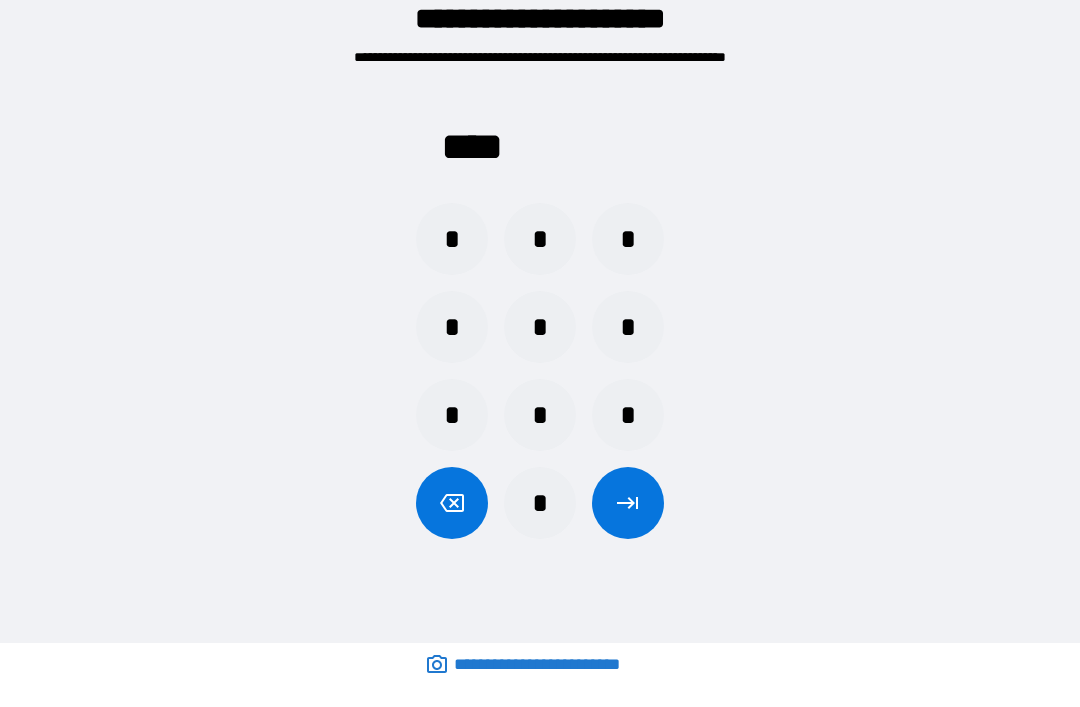 click at bounding box center [628, 503] 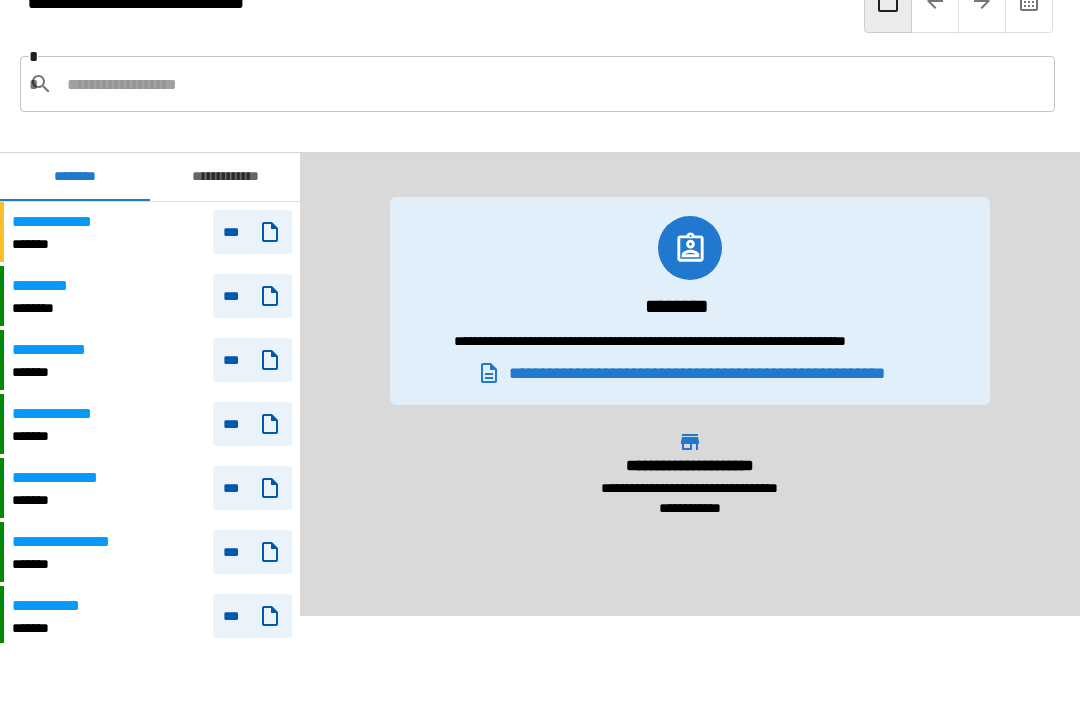 scroll, scrollTop: 610, scrollLeft: 0, axis: vertical 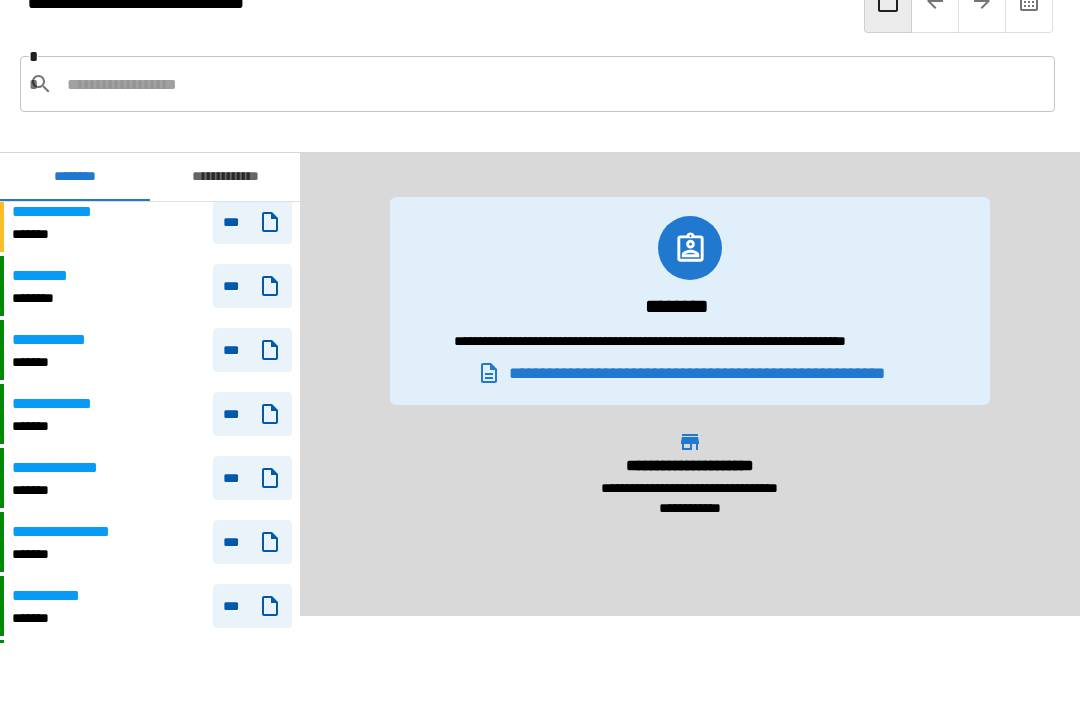 click on "***" at bounding box center [252, 606] 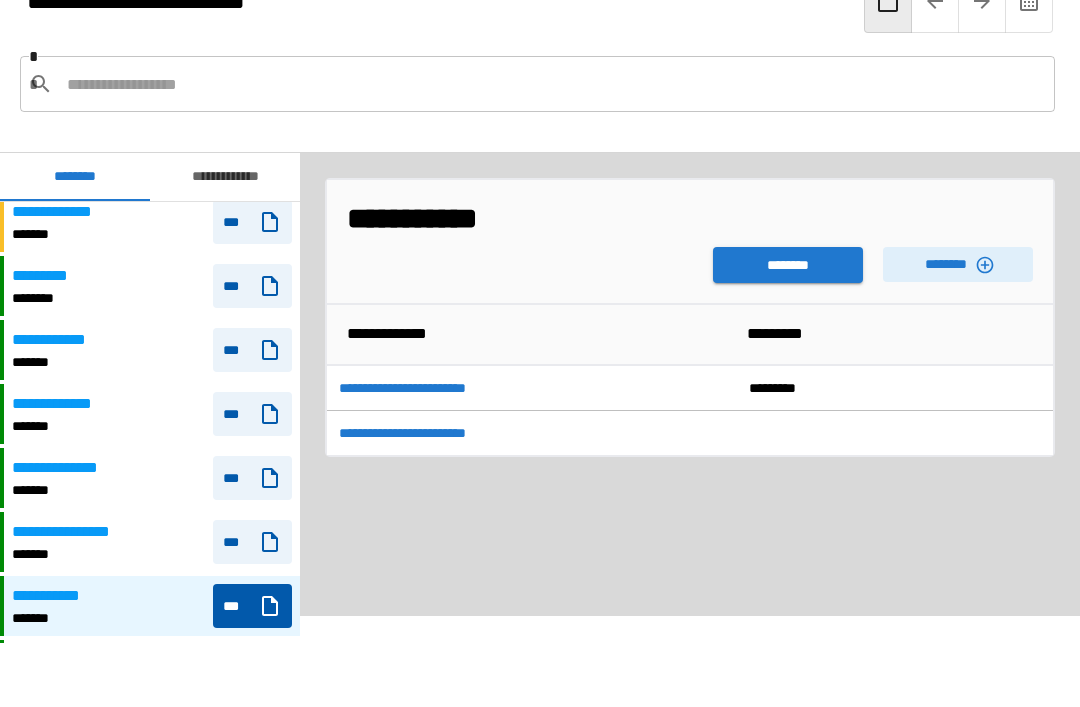 click on "********" at bounding box center (958, 264) 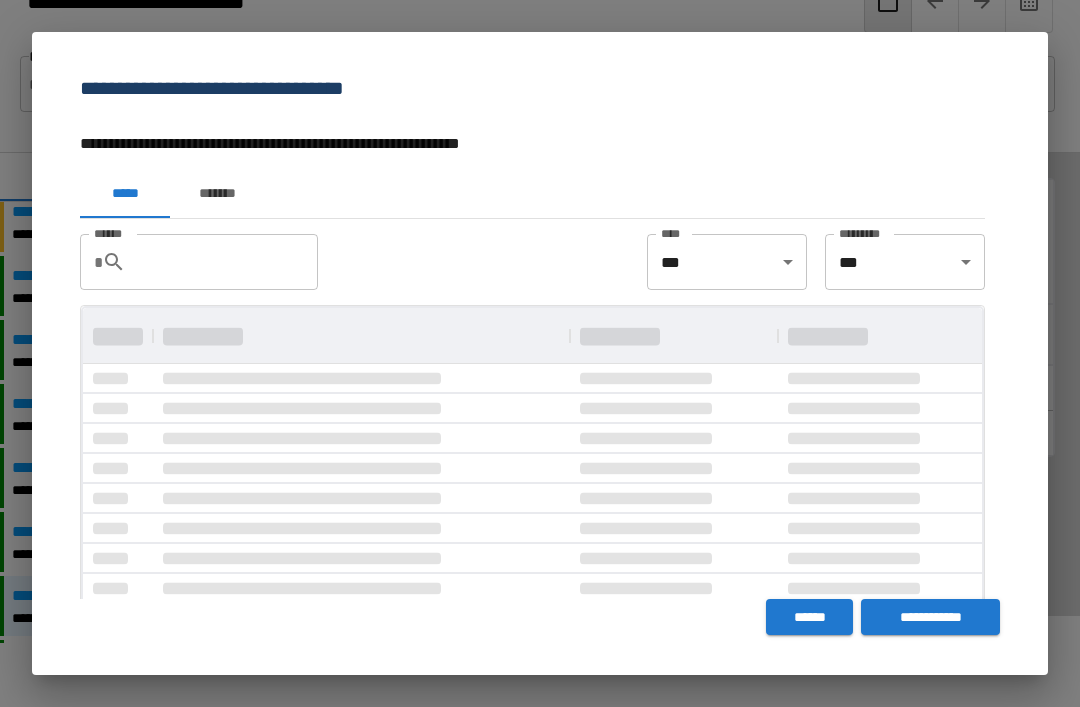 scroll, scrollTop: 356, scrollLeft: 899, axis: both 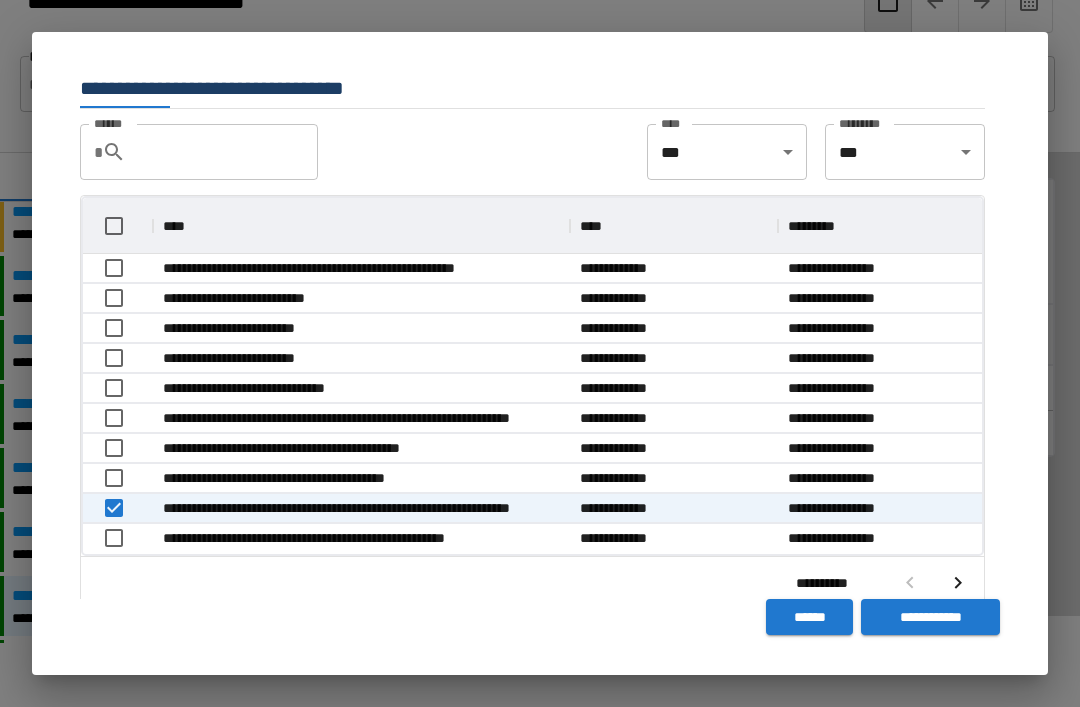 click 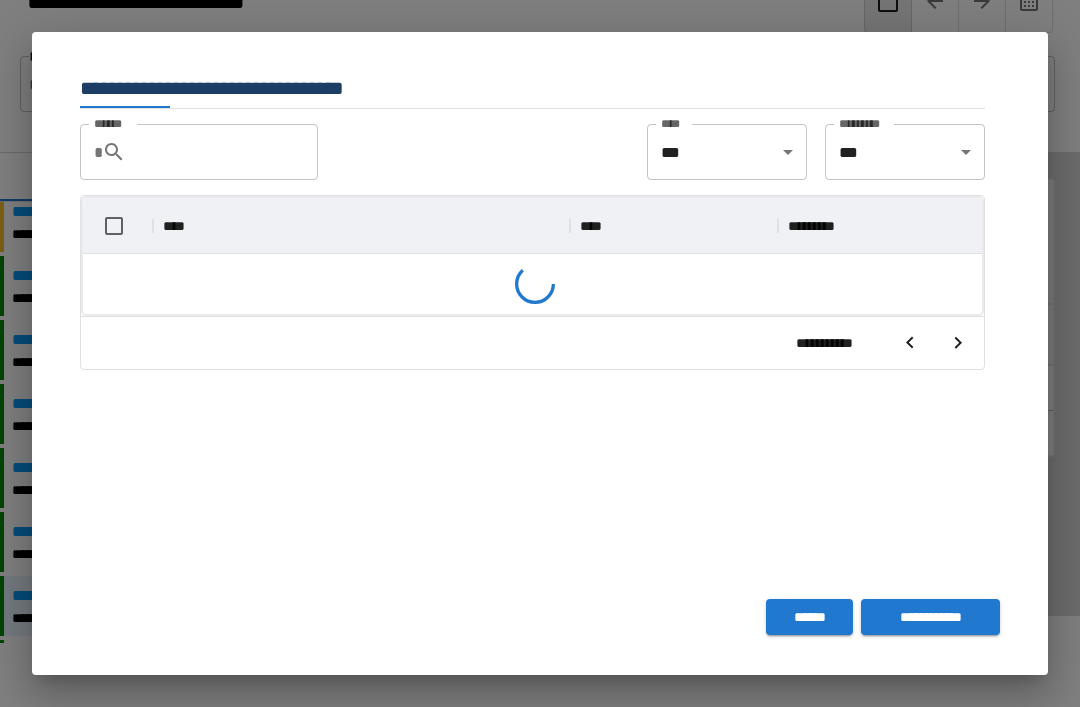 scroll, scrollTop: 356, scrollLeft: 899, axis: both 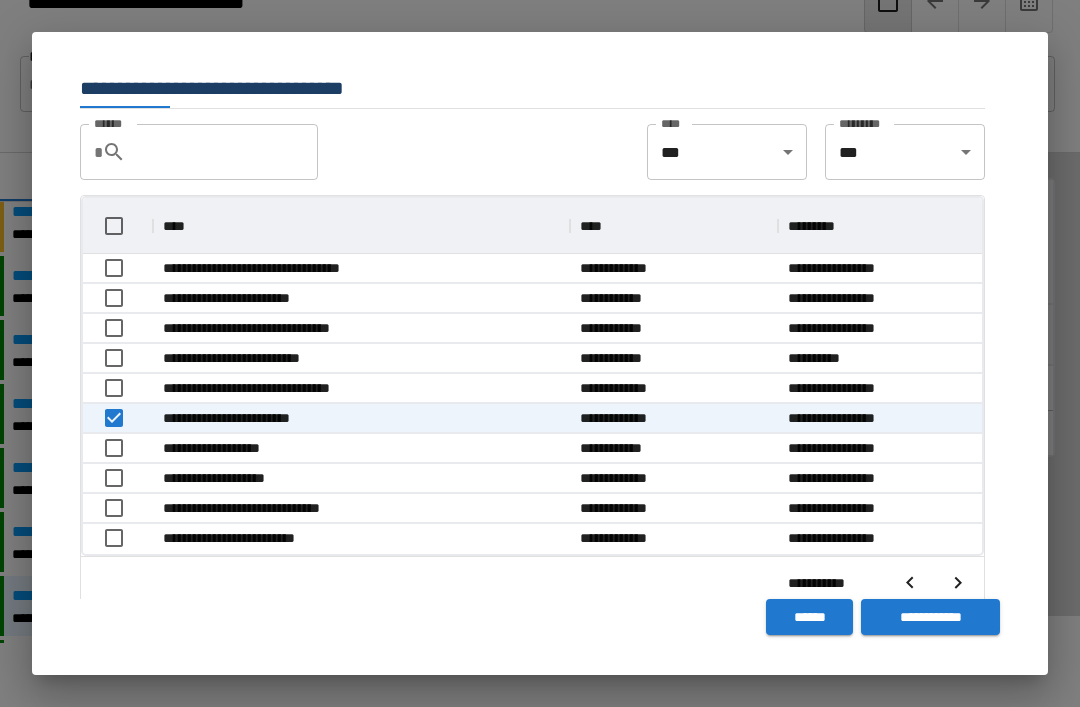 click on "**********" at bounding box center [930, 617] 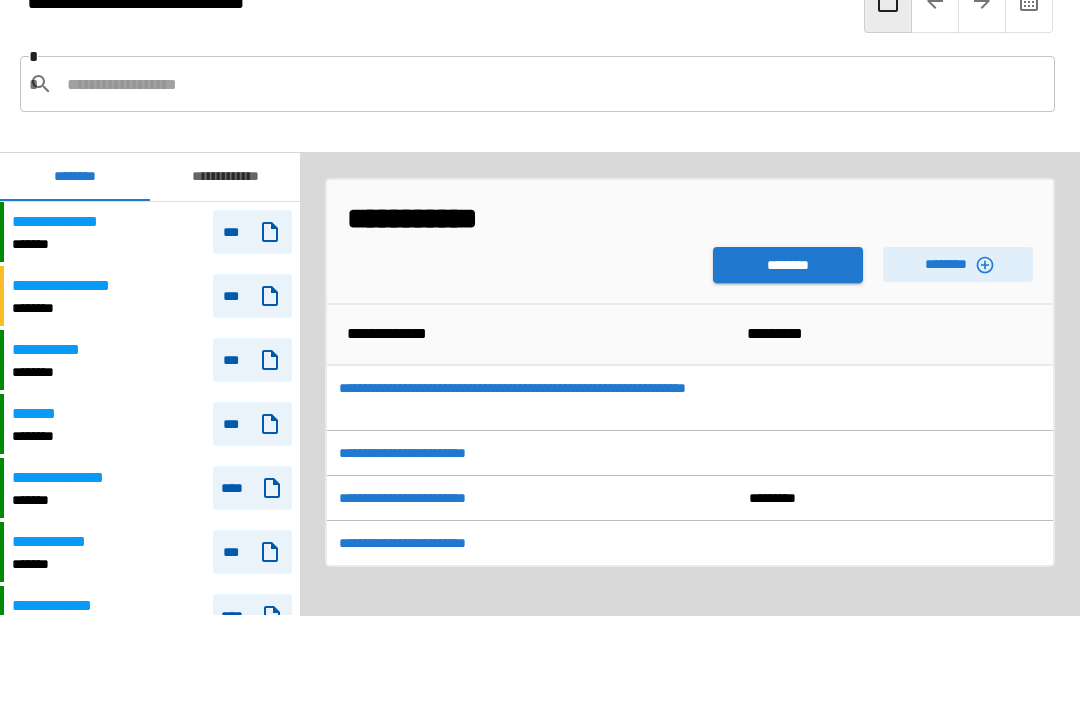 click on "********" at bounding box center (788, 265) 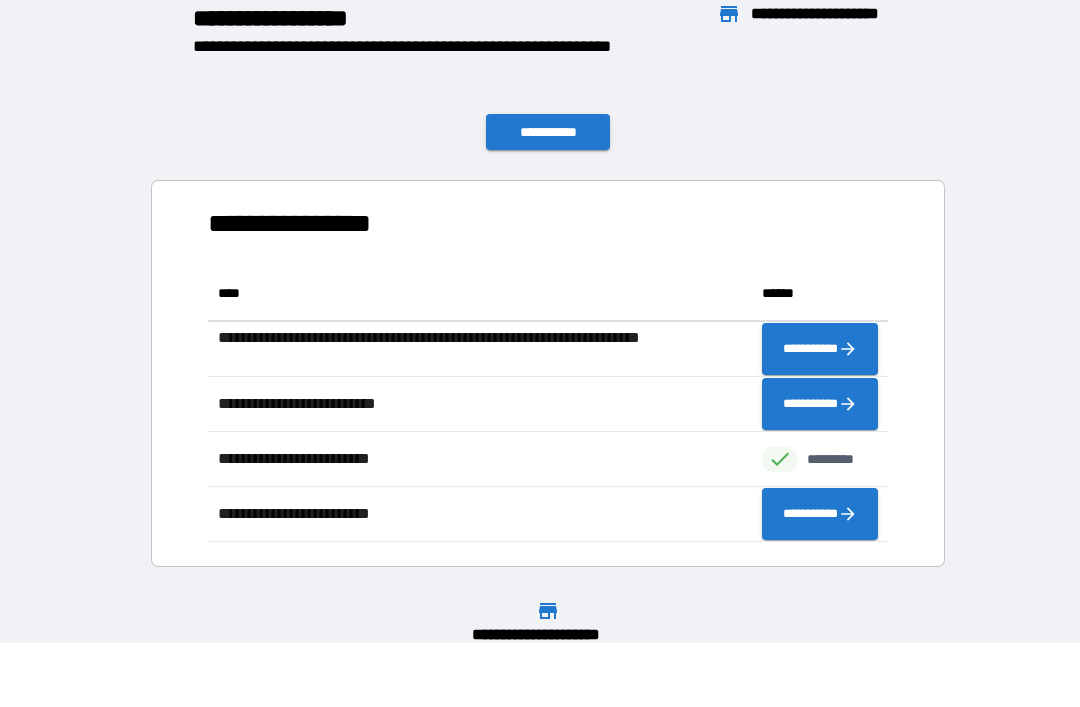 scroll, scrollTop: 1, scrollLeft: 1, axis: both 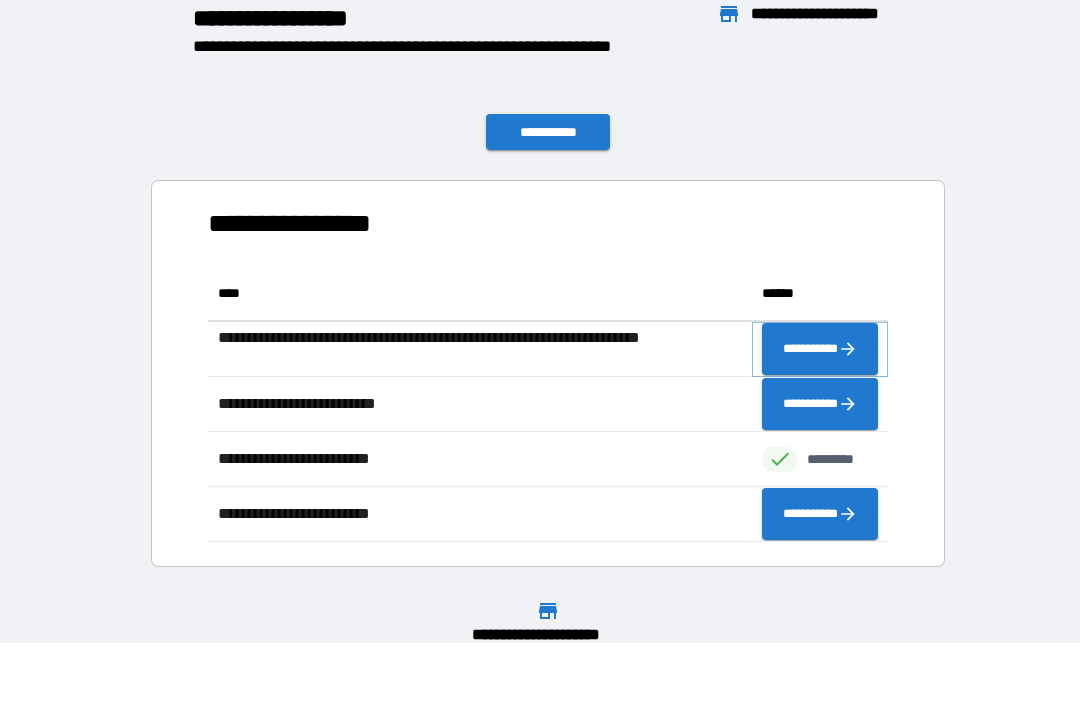 click on "**********" at bounding box center (820, 349) 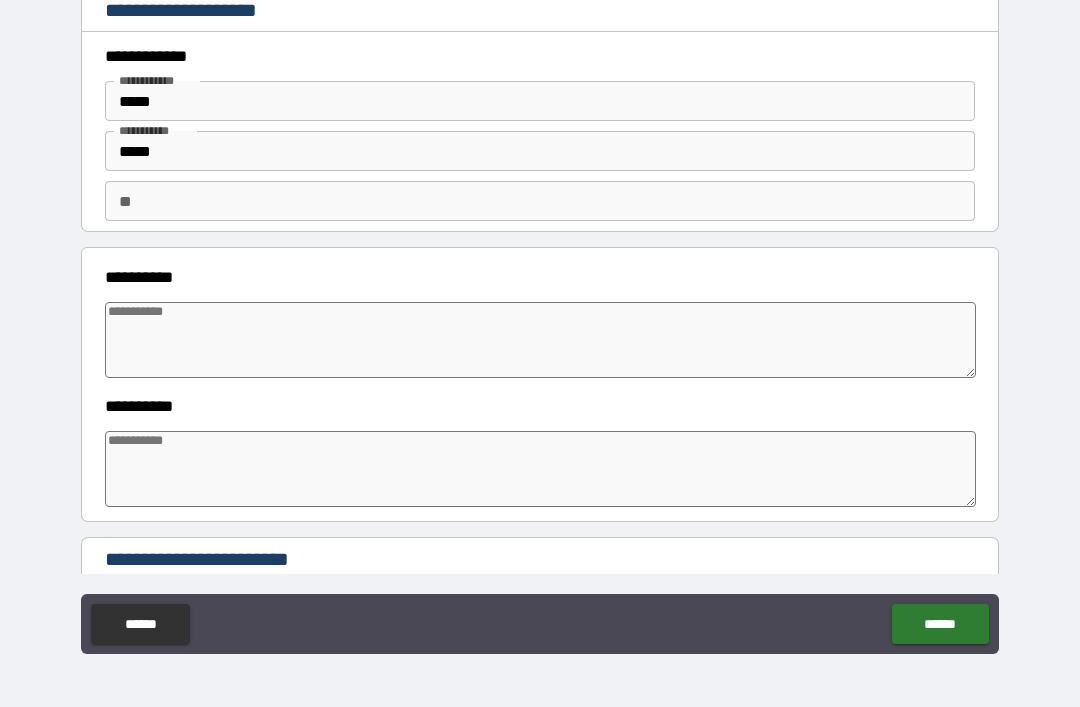 type on "*" 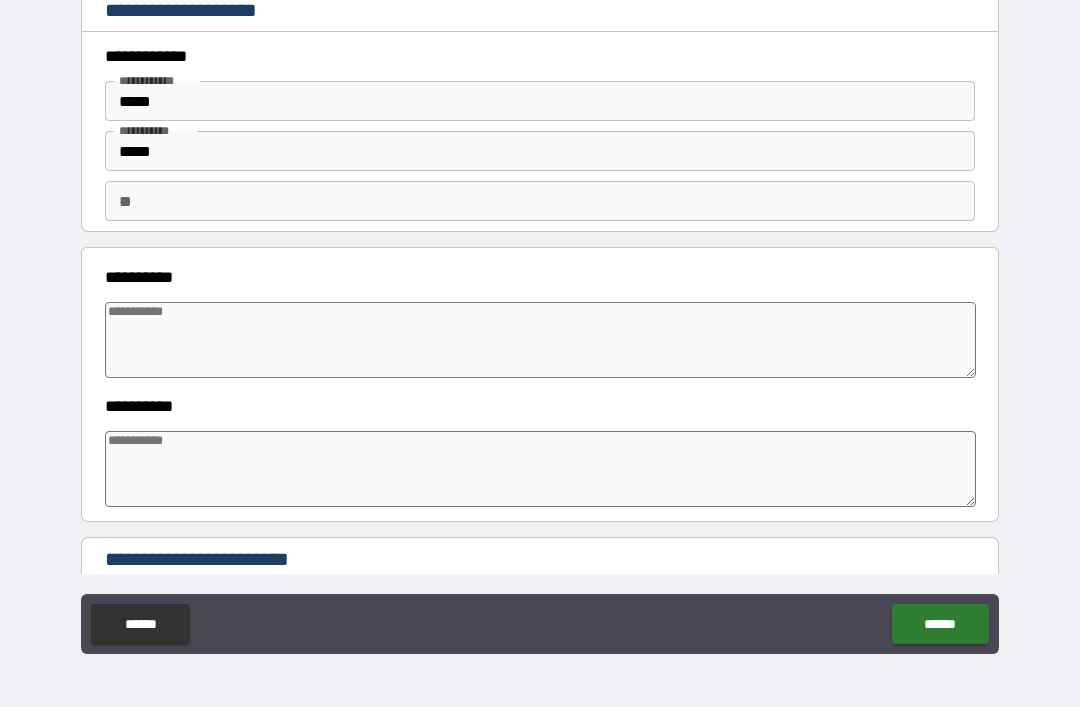 type on "*" 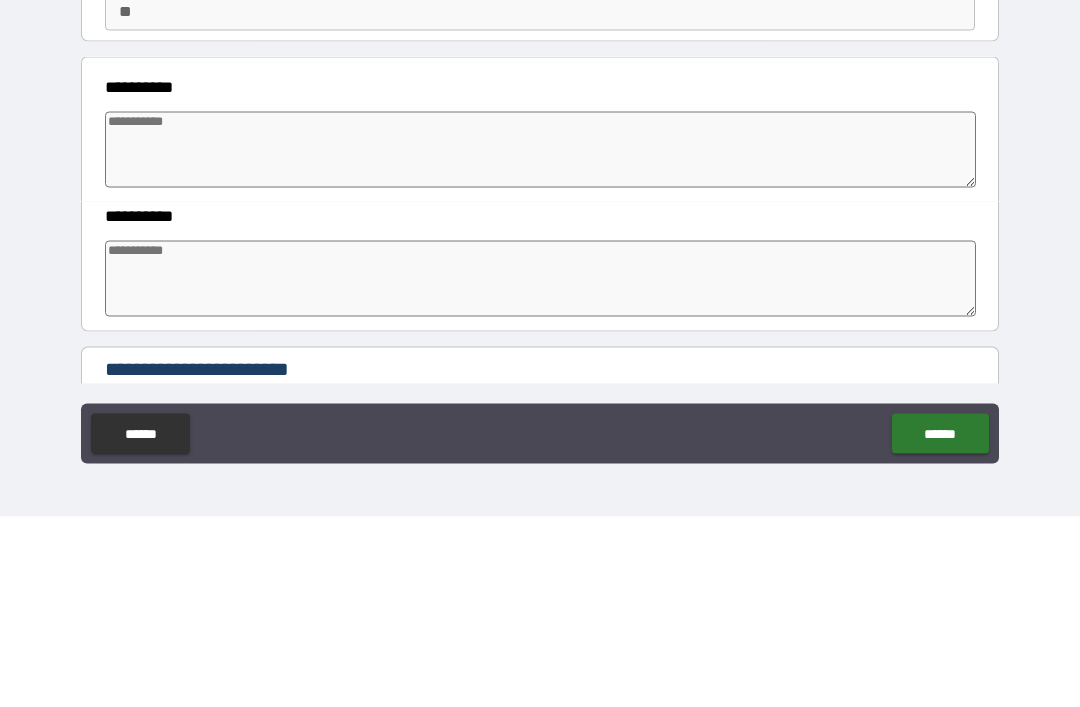 type on "*" 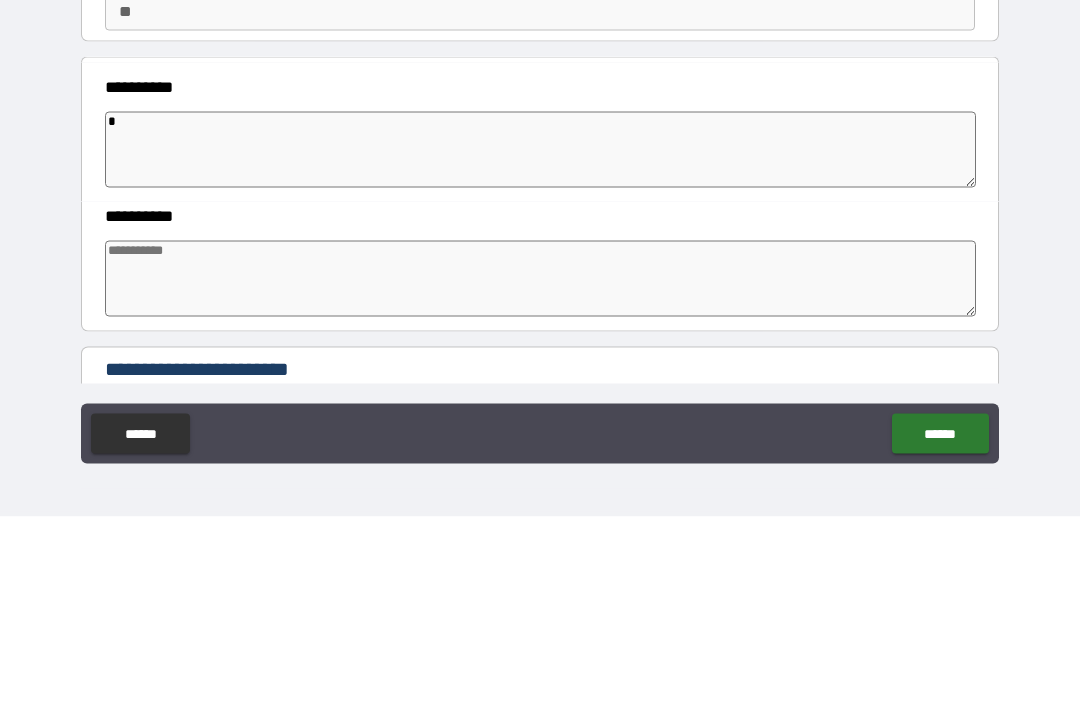 type on "*" 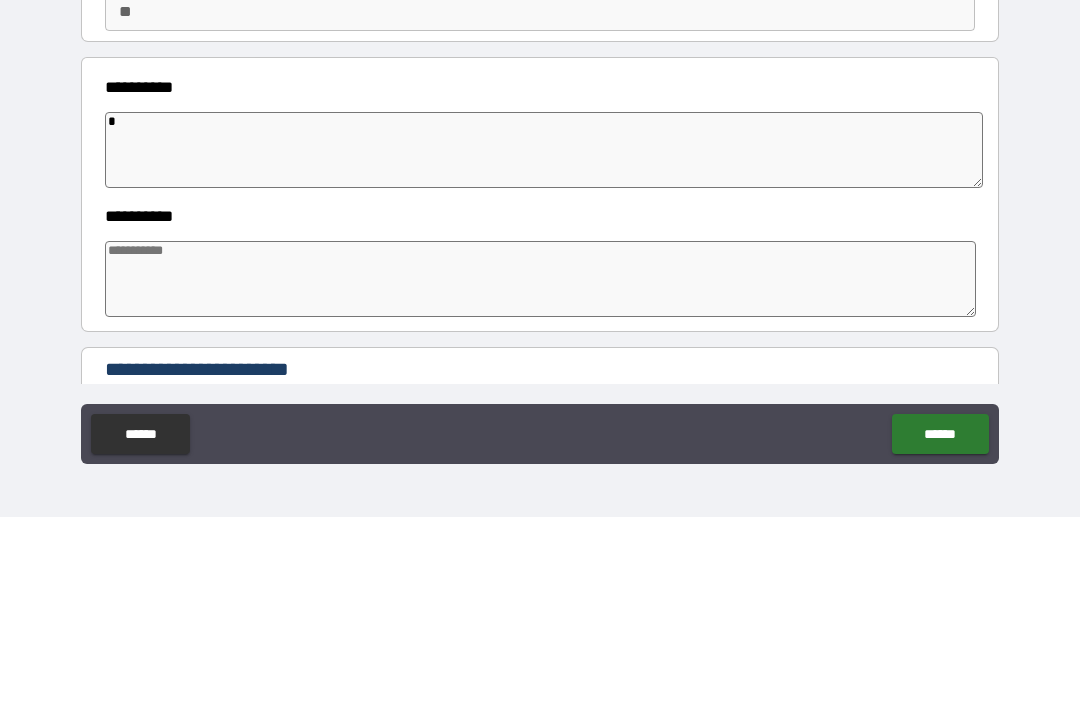 type on "*" 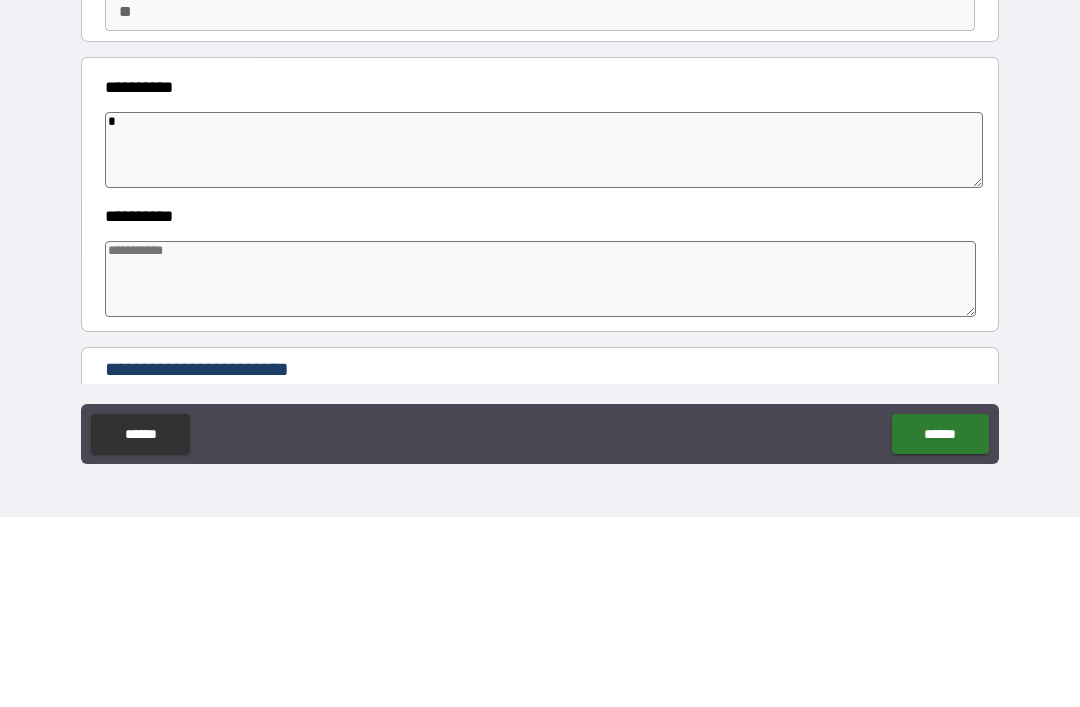 type on "*" 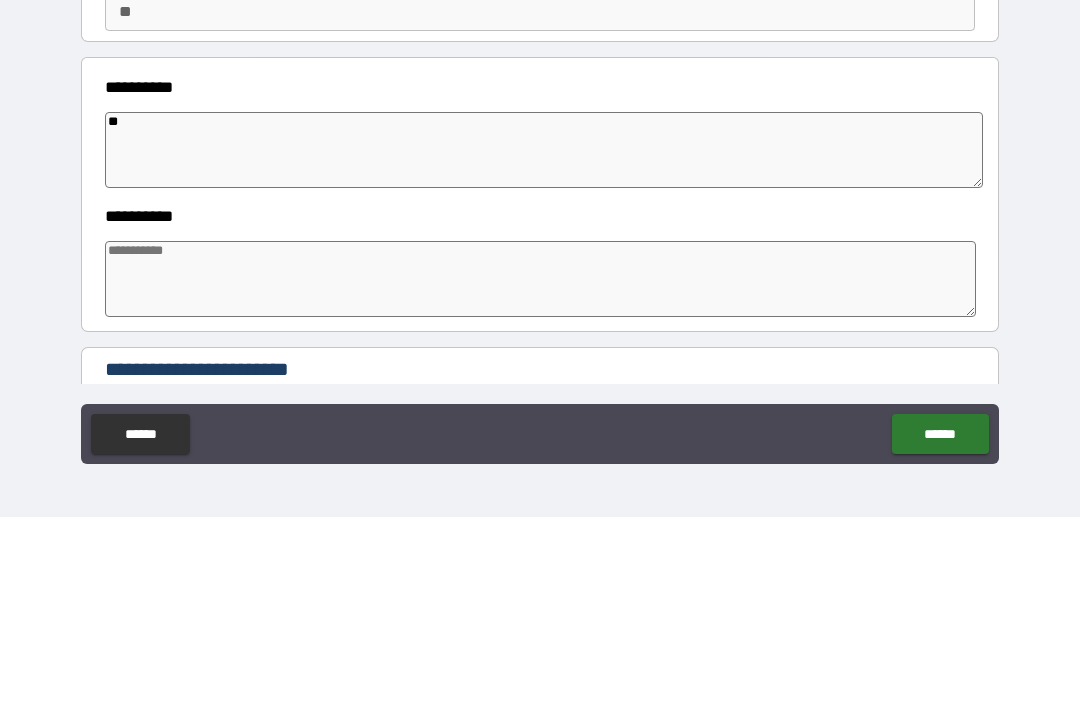 type on "*" 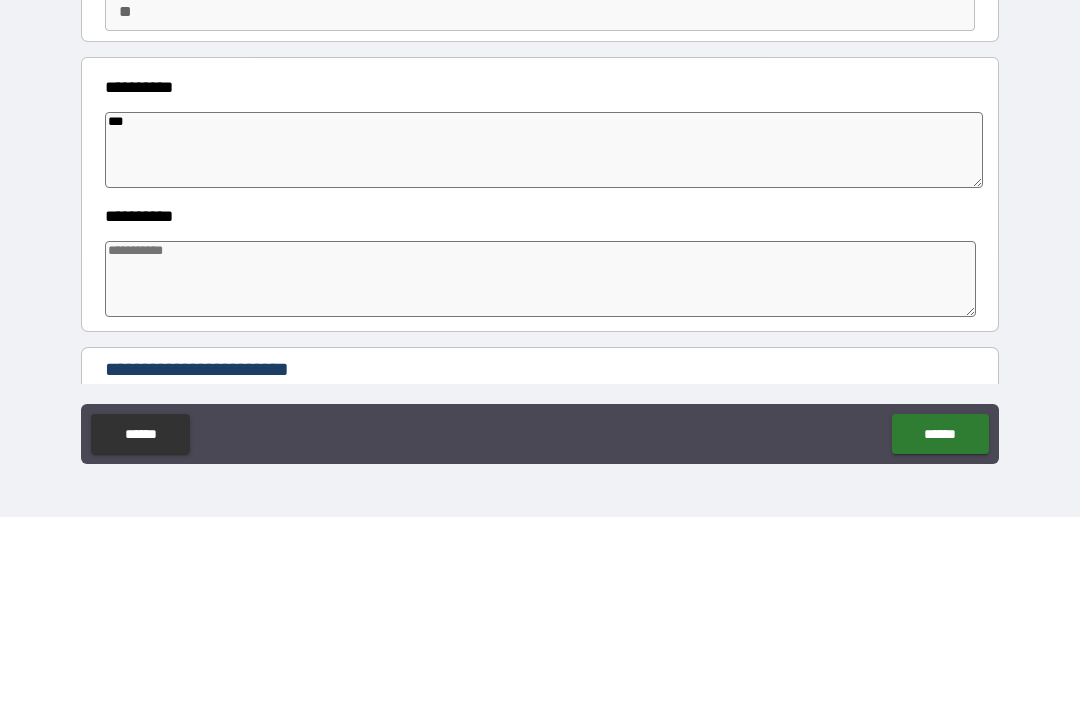 type on "*" 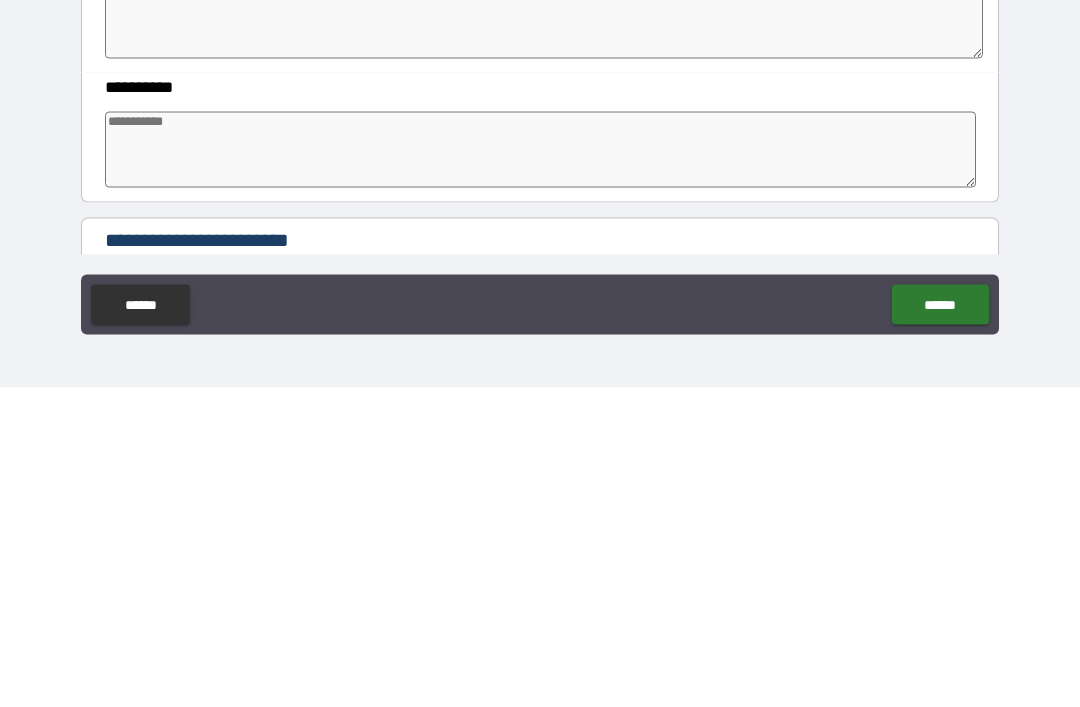 type on "*" 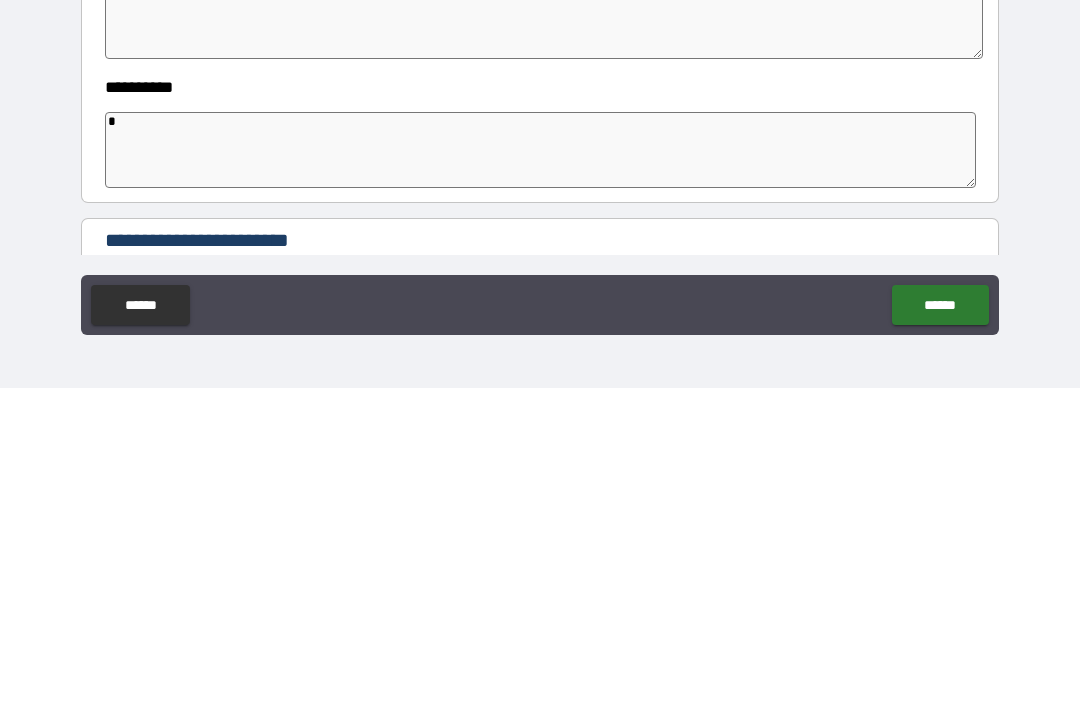 type on "*" 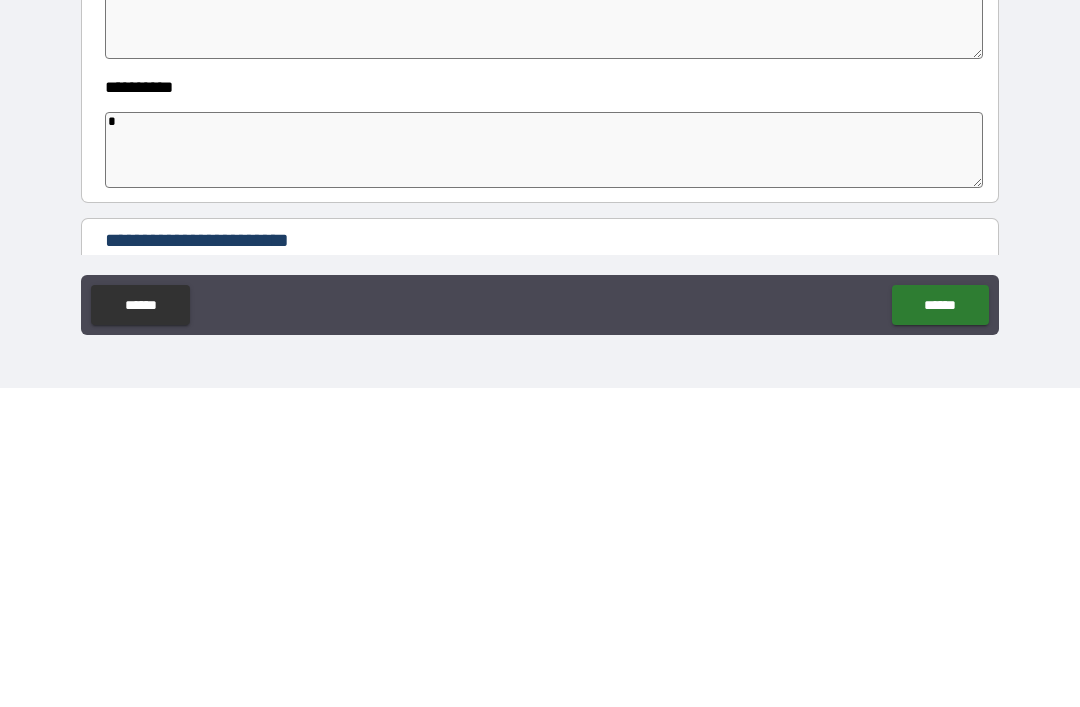type on "**" 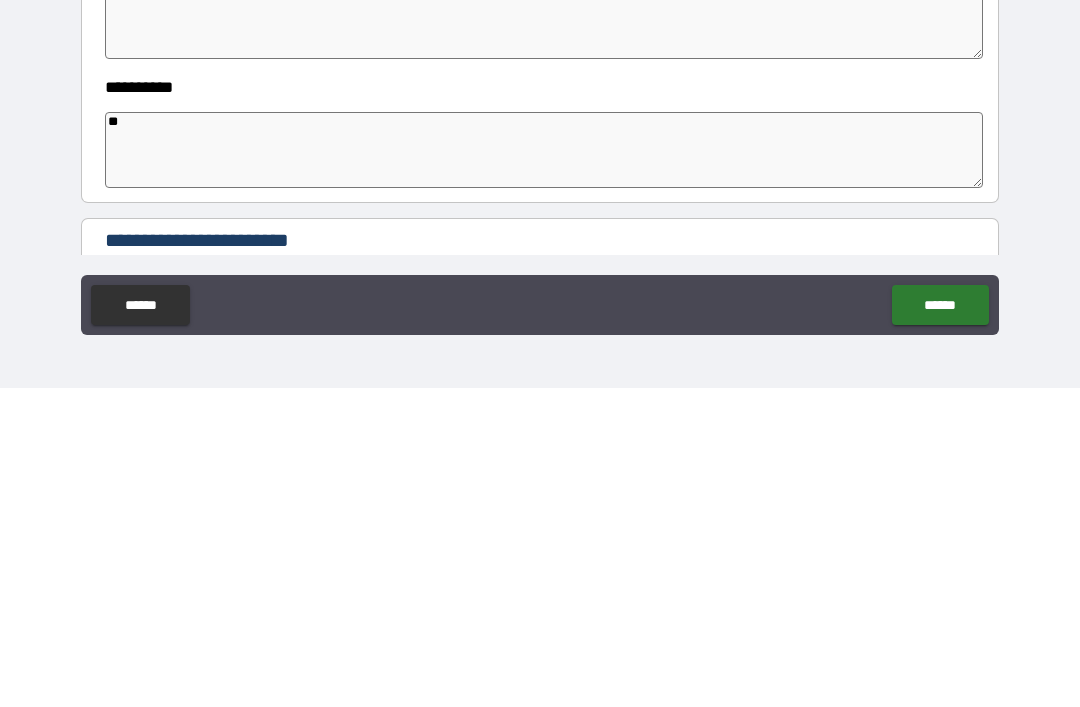 type on "*" 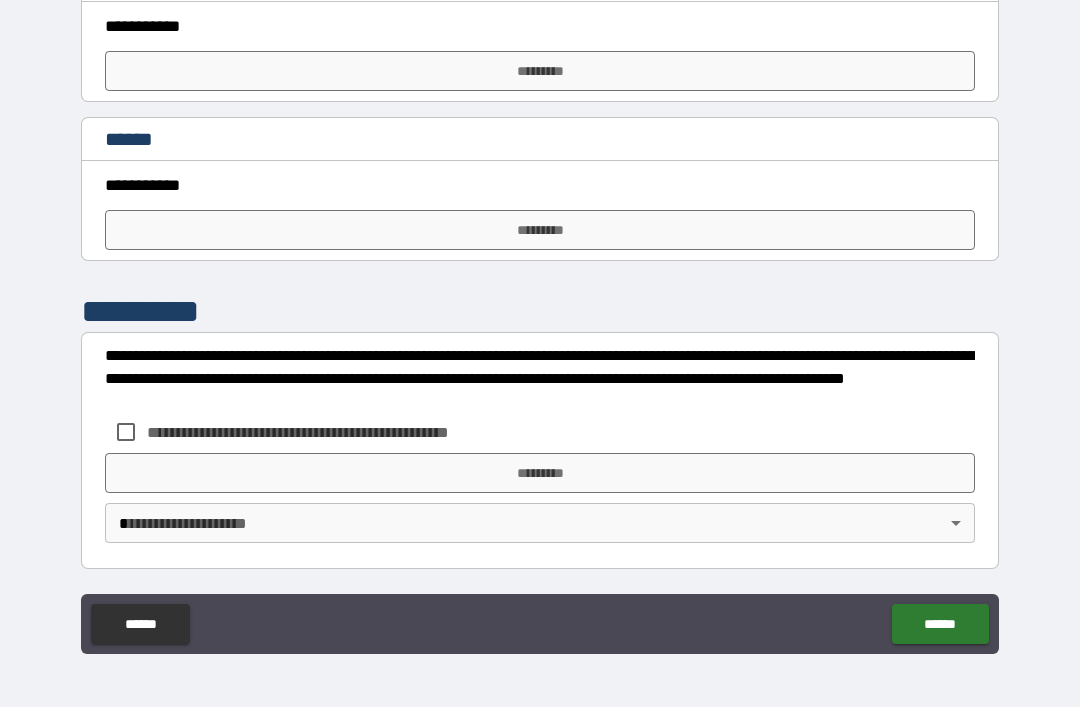 type on "*" 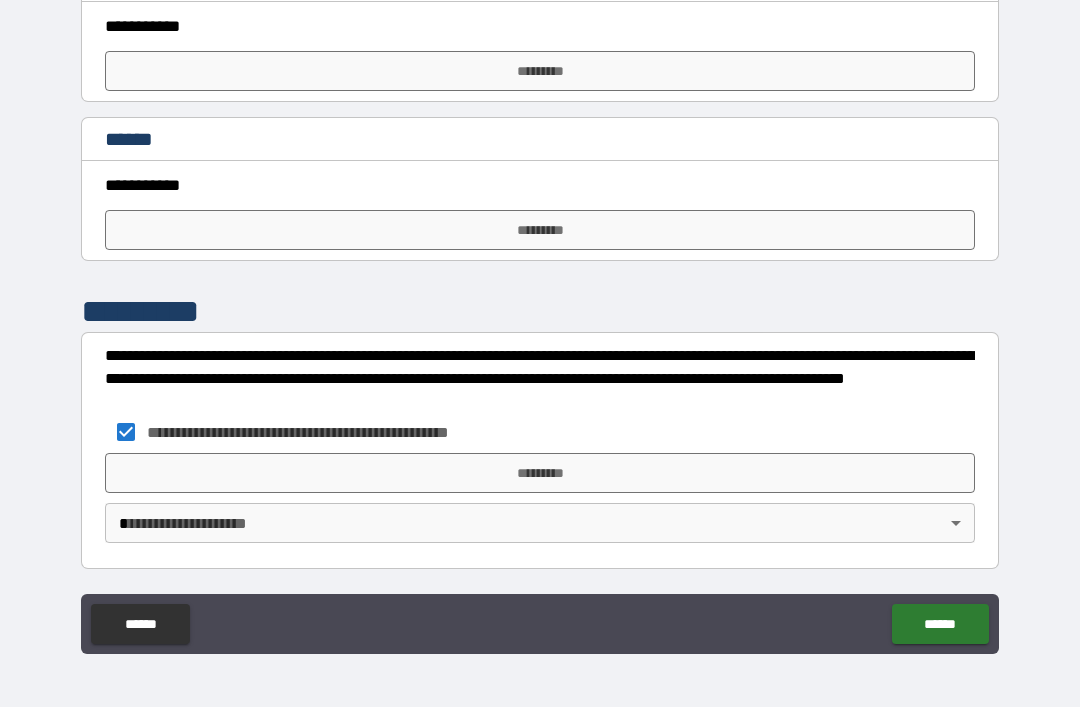 scroll, scrollTop: 4031, scrollLeft: 0, axis: vertical 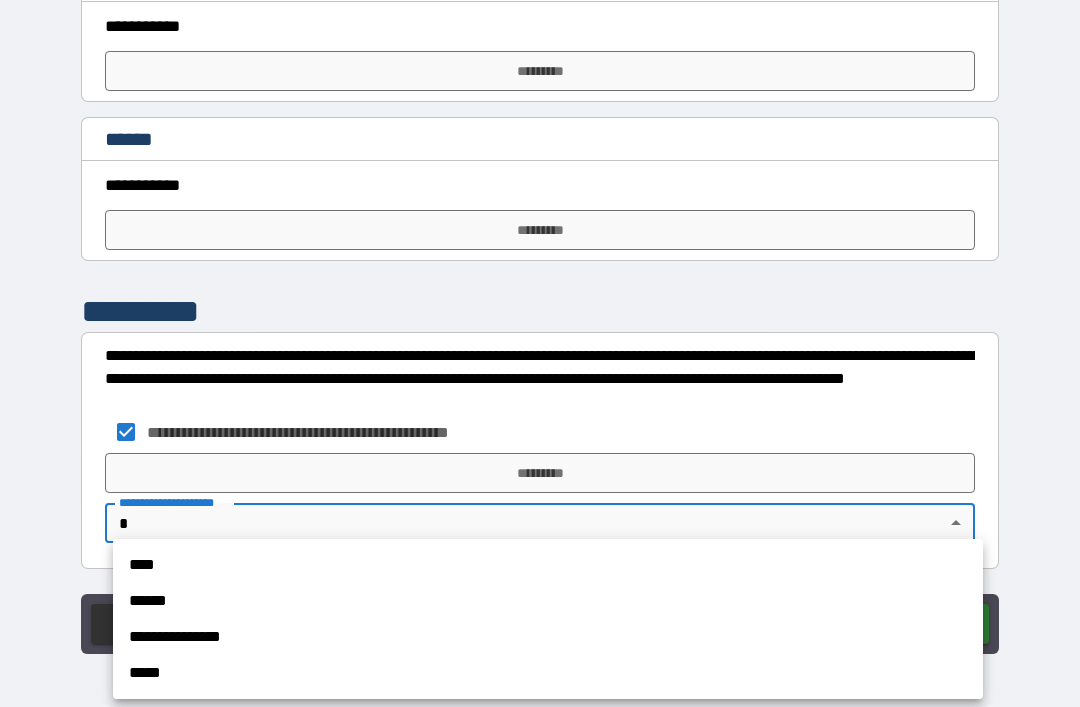 click on "**********" at bounding box center (548, 619) 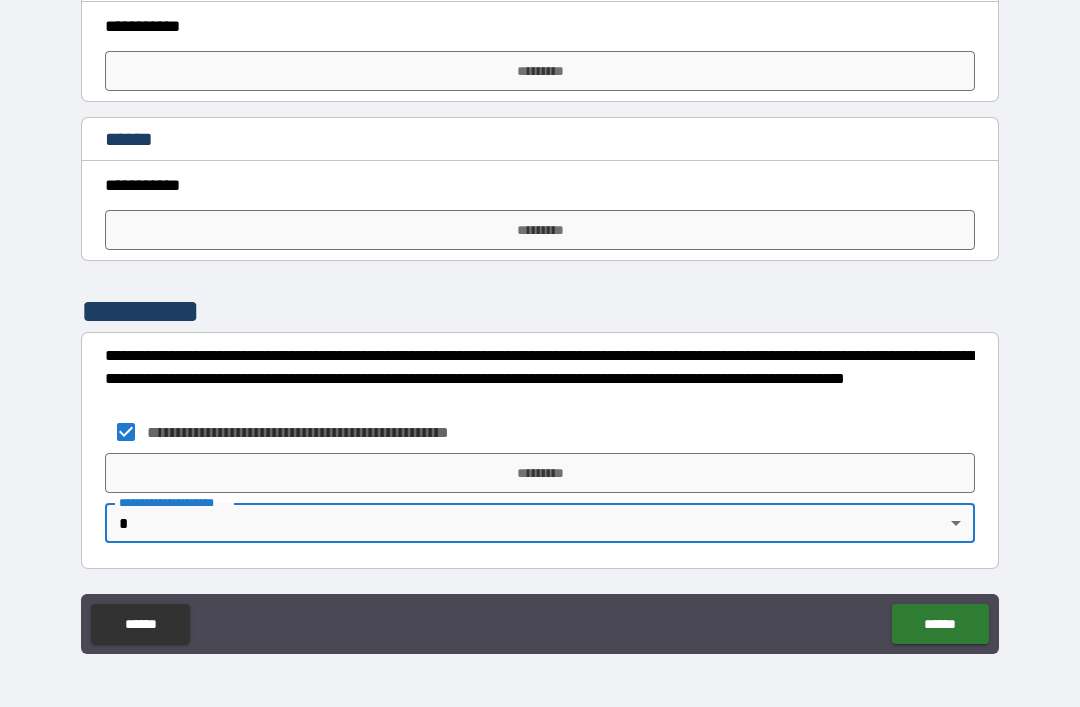click on "*********" at bounding box center [540, 230] 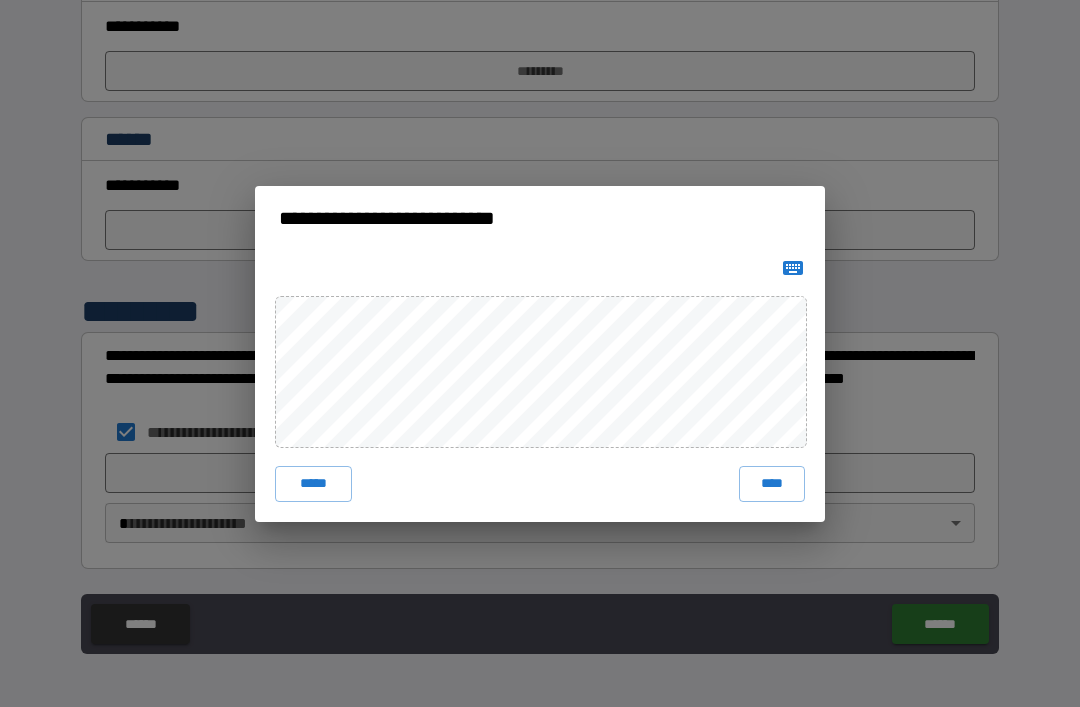 click on "****" at bounding box center [772, 484] 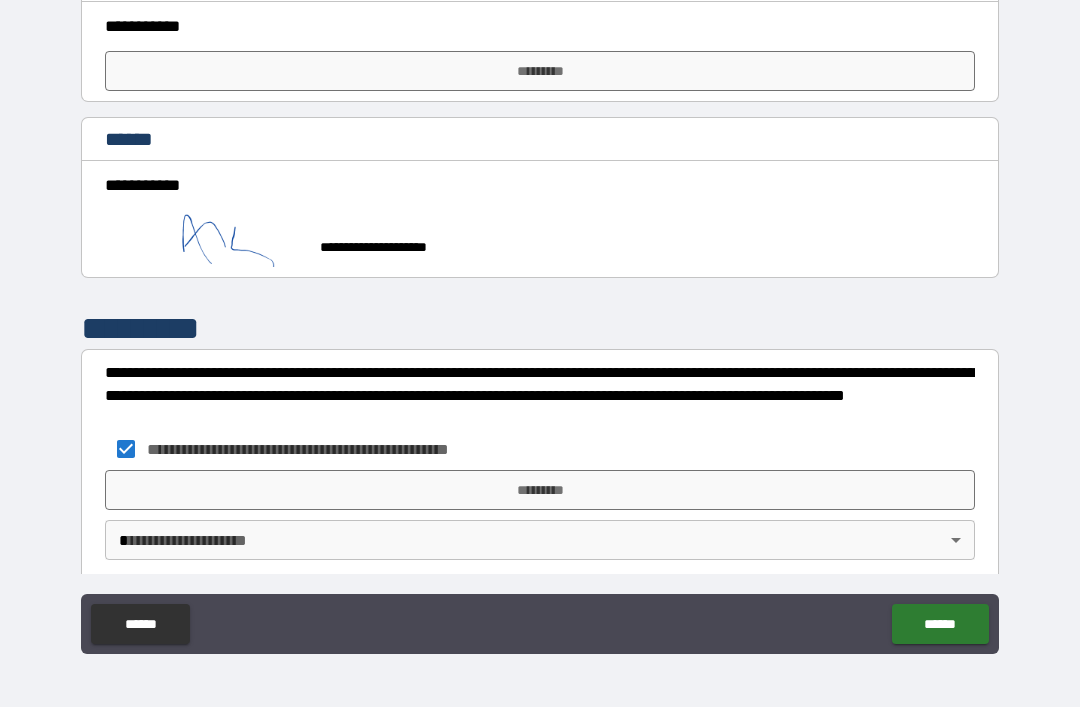 scroll, scrollTop: 4021, scrollLeft: 0, axis: vertical 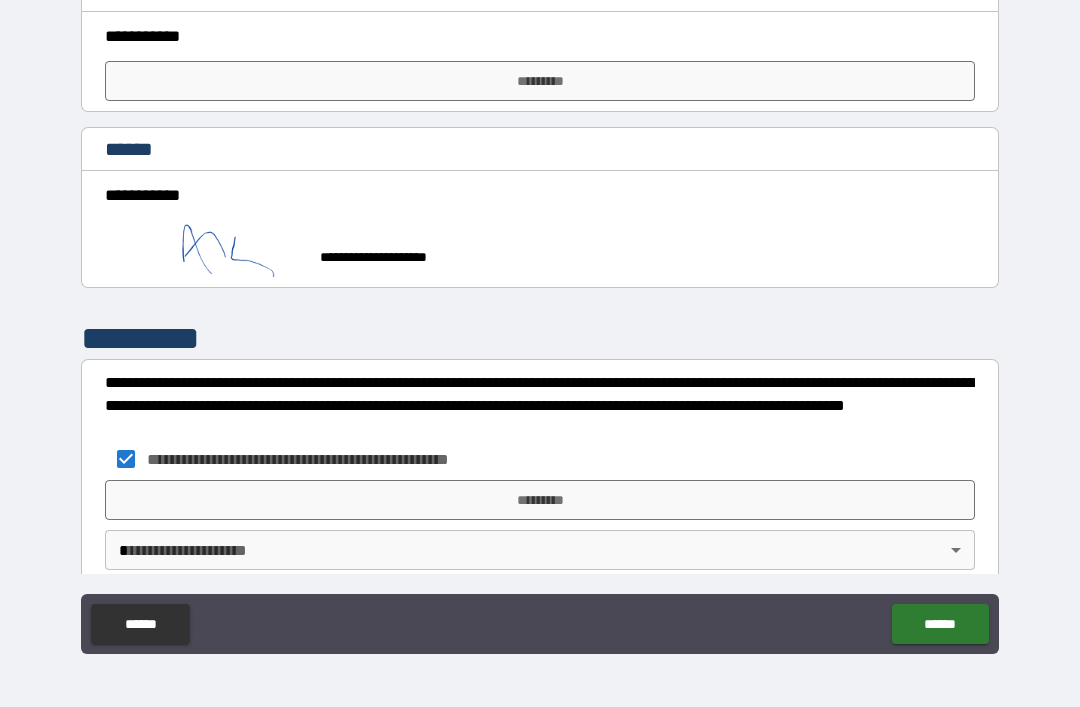 type on "*" 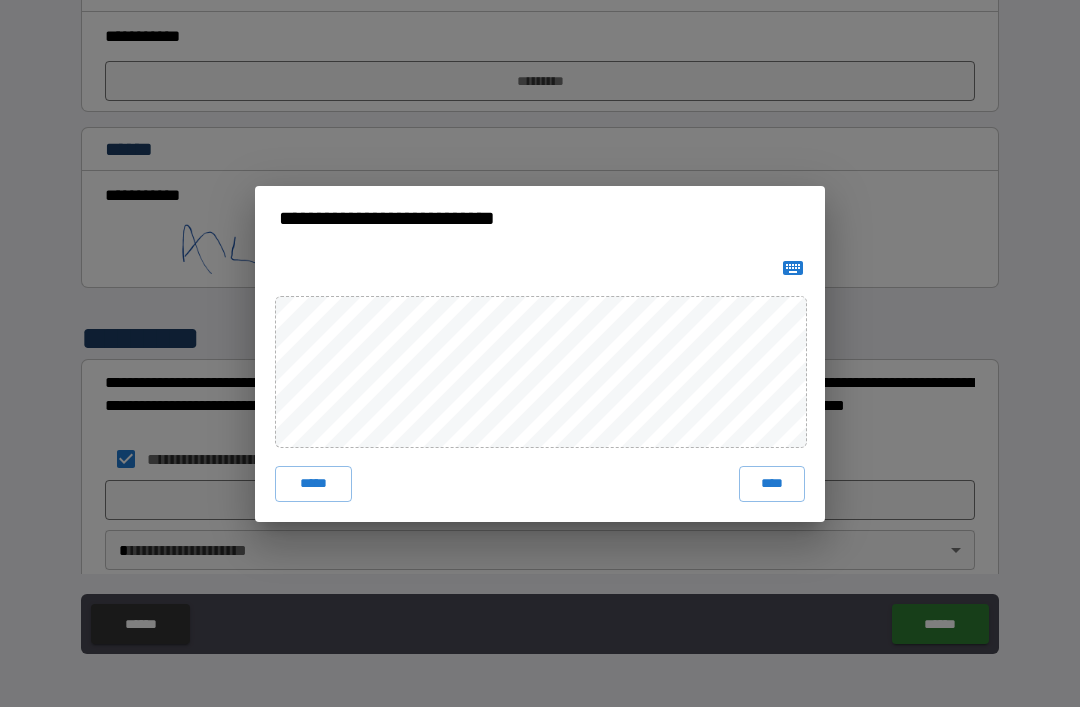 click on "****" at bounding box center (772, 484) 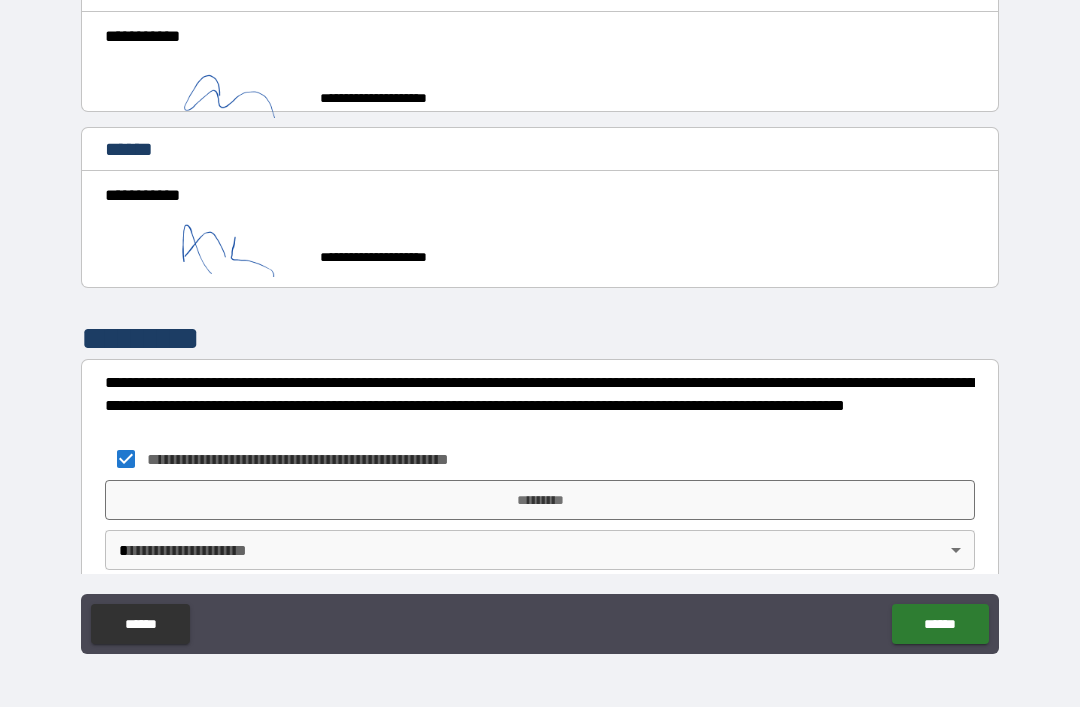 type on "*" 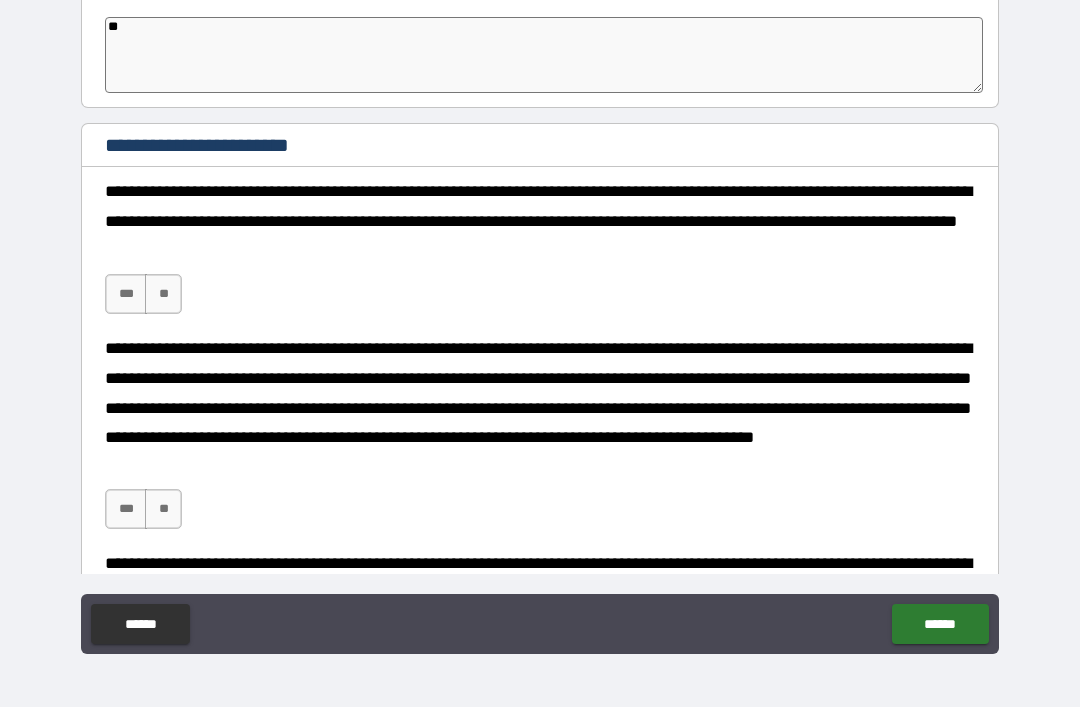 scroll, scrollTop: 437, scrollLeft: 0, axis: vertical 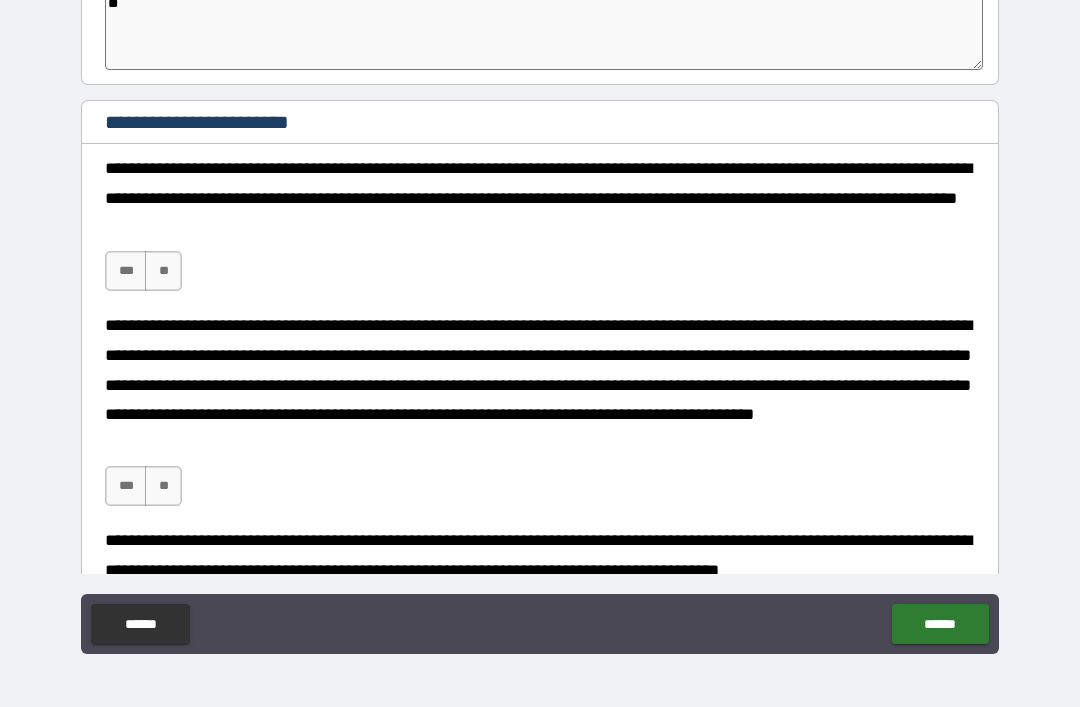 click on "***" at bounding box center (126, 271) 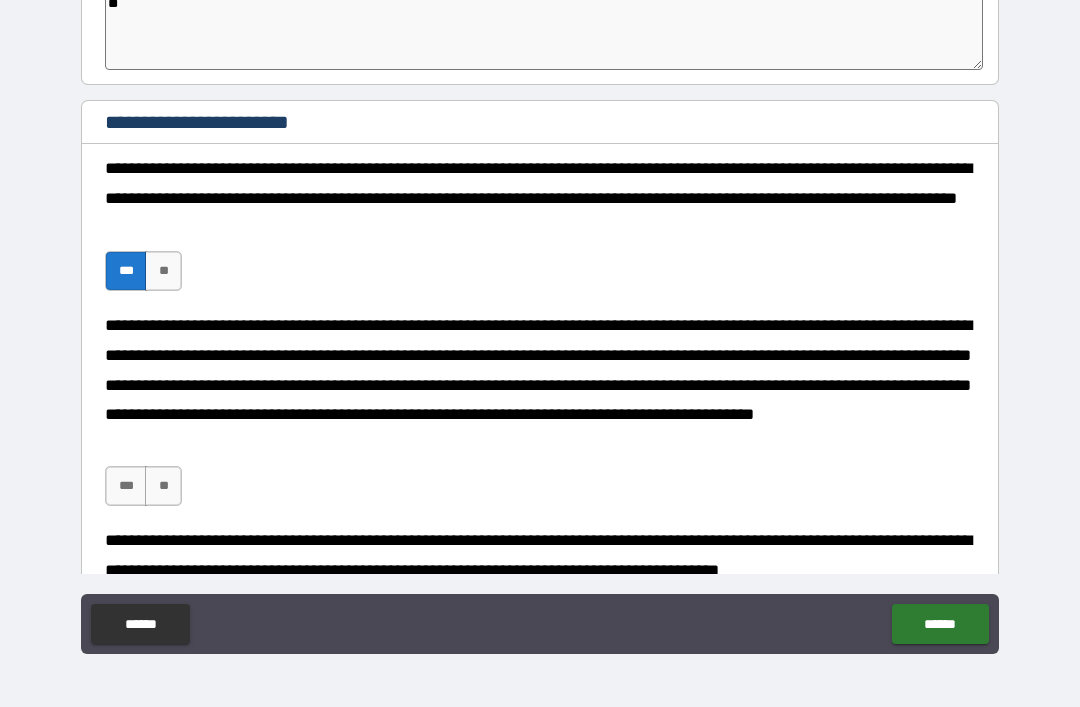 type on "*" 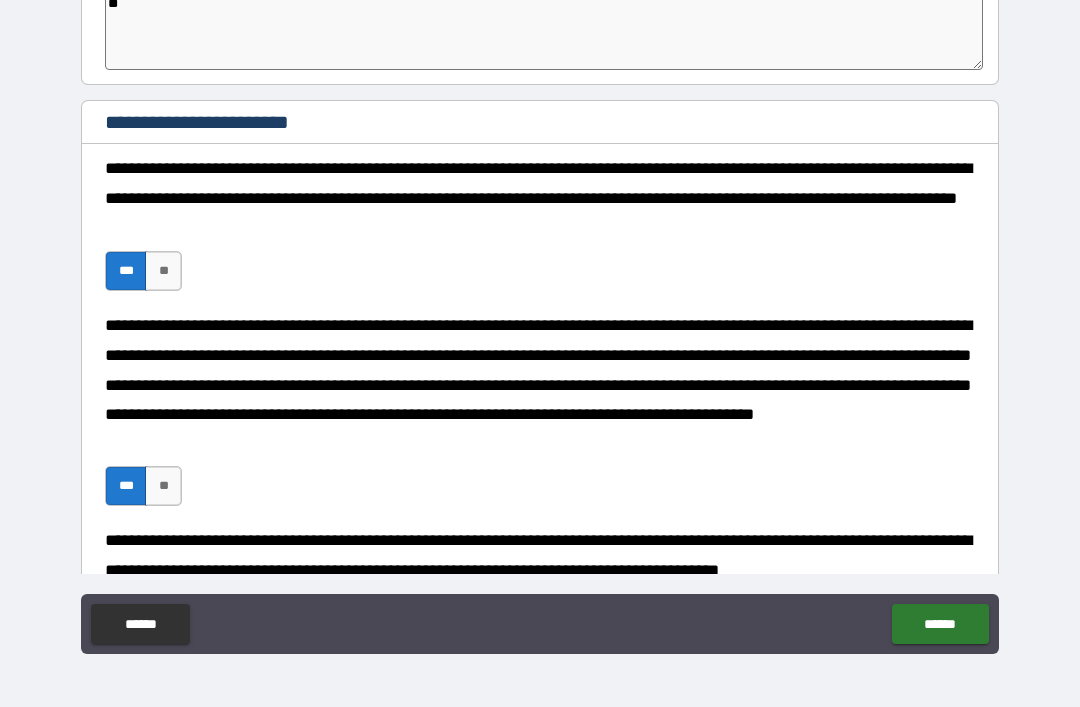 type on "*" 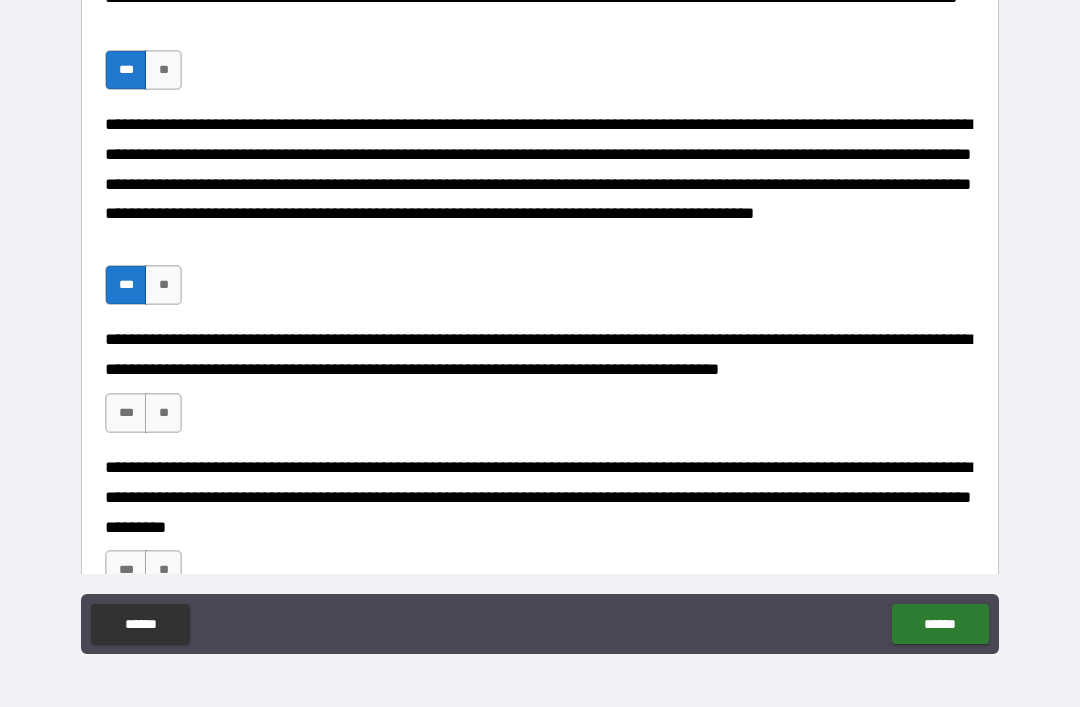 scroll, scrollTop: 801, scrollLeft: 0, axis: vertical 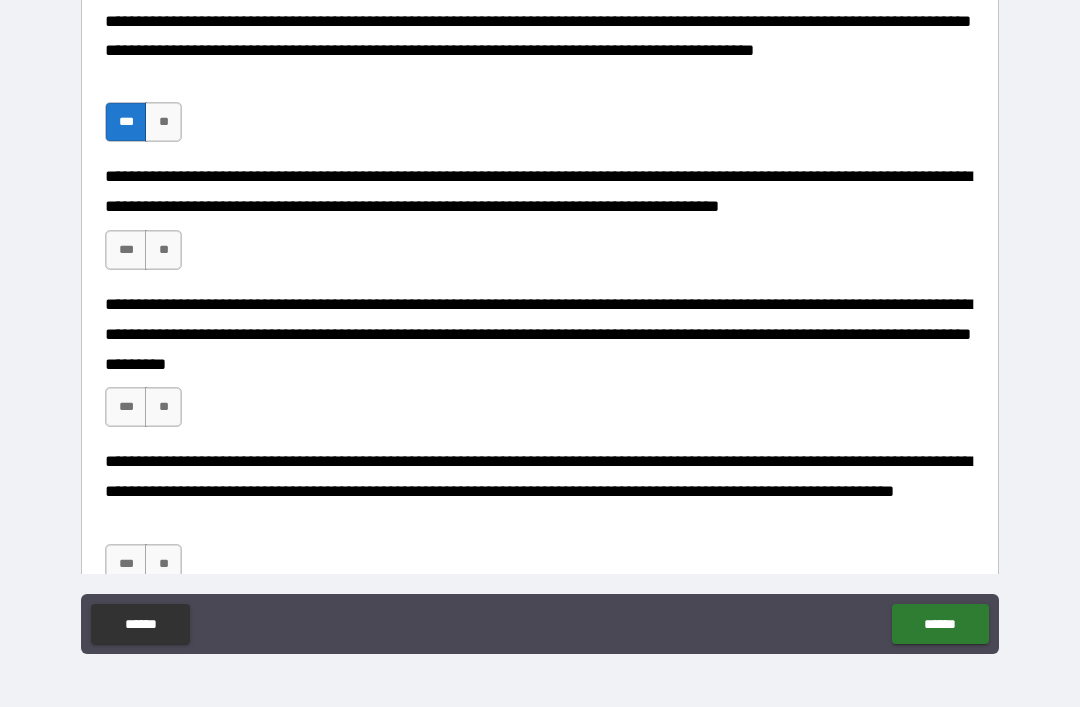 click on "***" at bounding box center [126, 250] 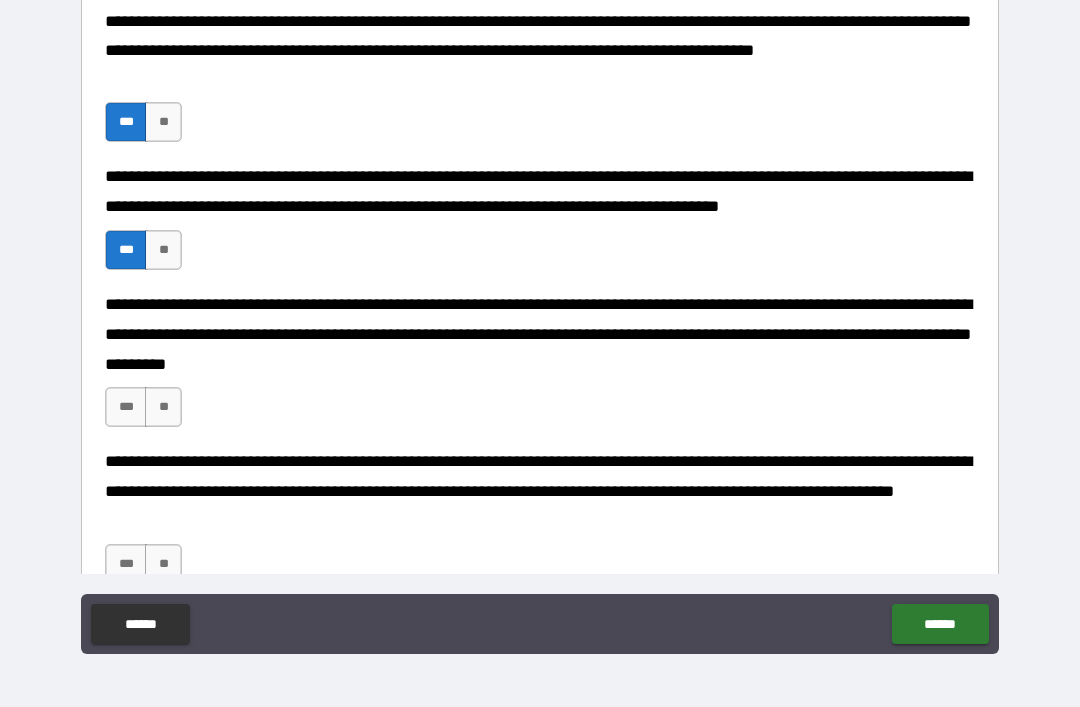 type on "*" 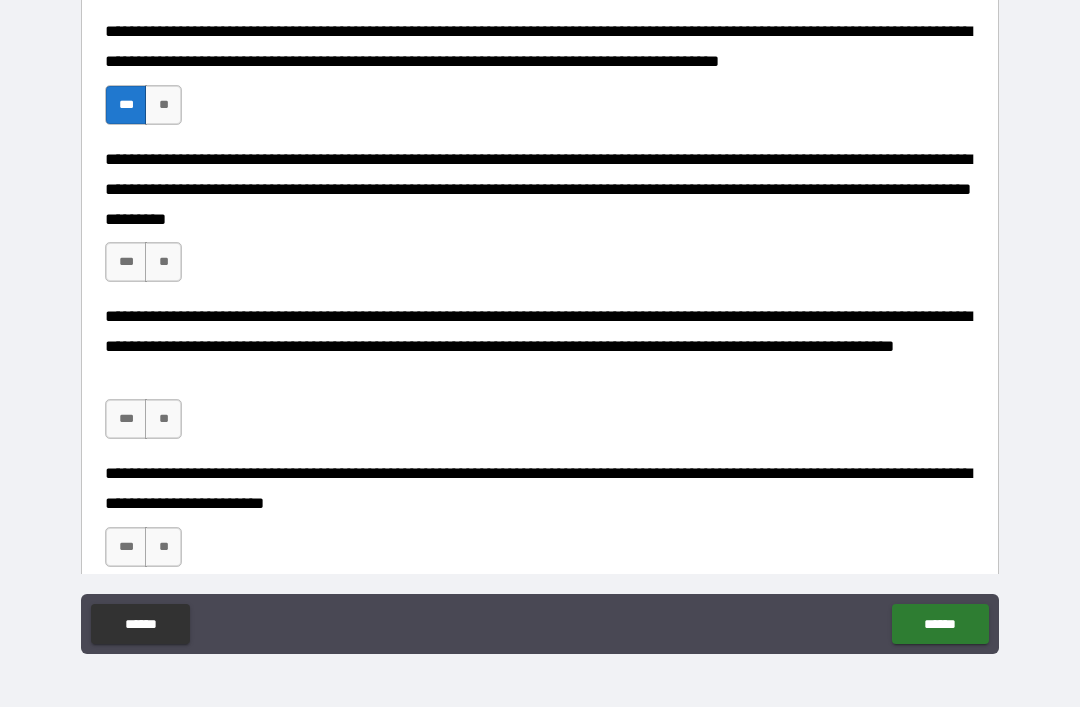 scroll, scrollTop: 953, scrollLeft: 0, axis: vertical 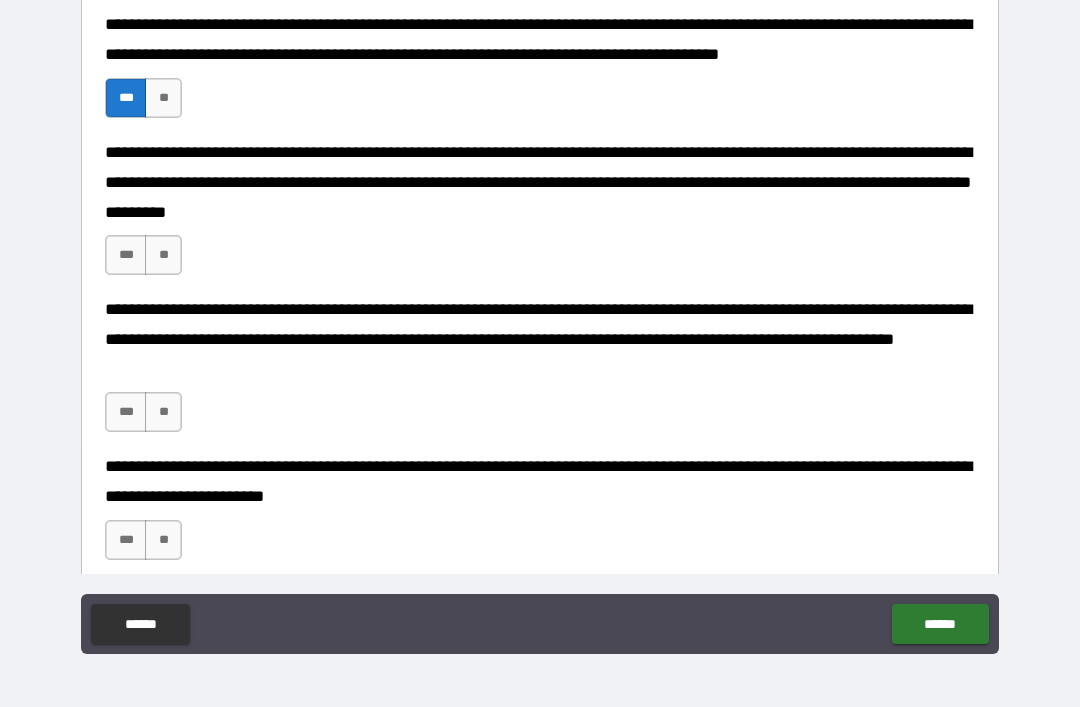 click on "***" at bounding box center [126, 255] 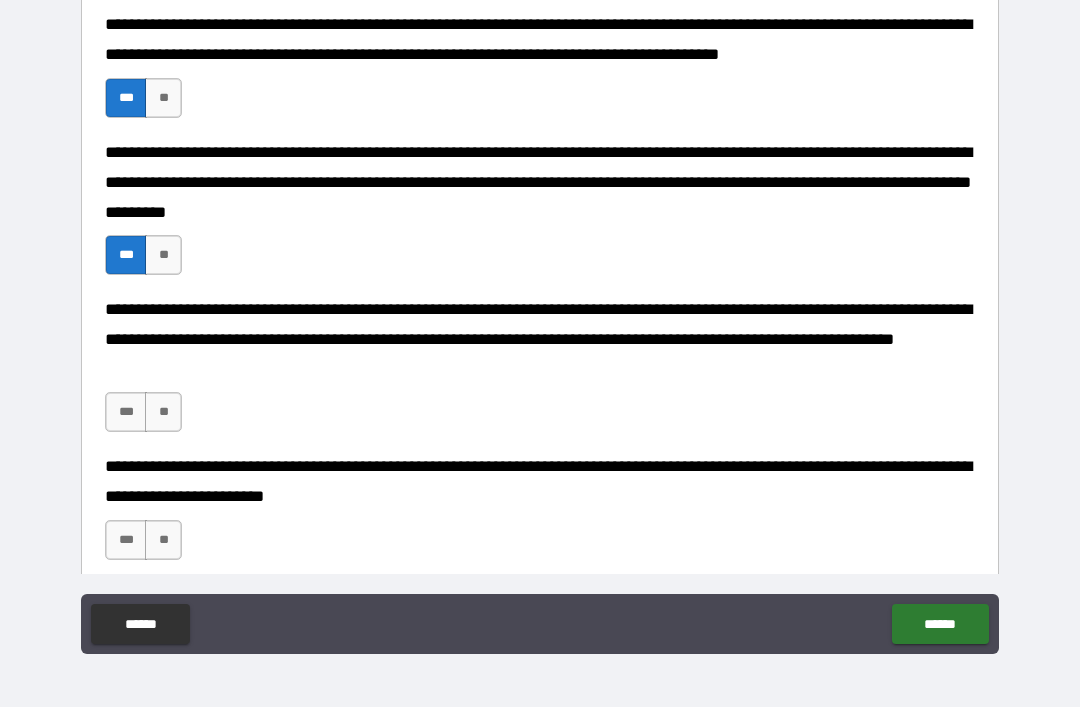 type on "*" 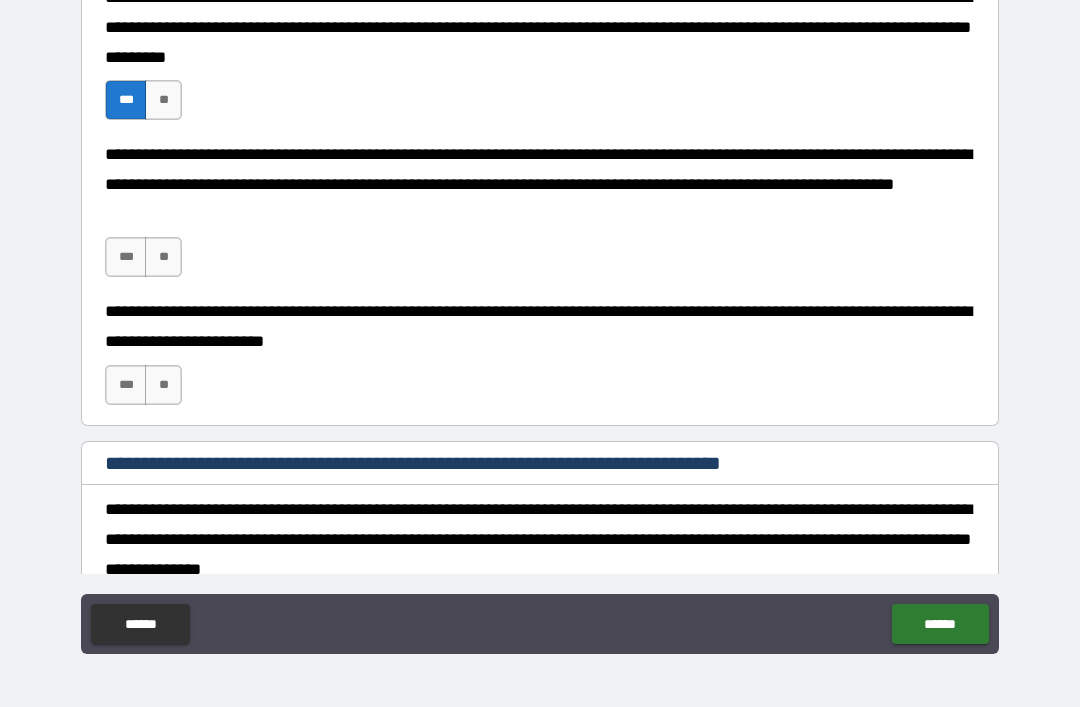 scroll, scrollTop: 1143, scrollLeft: 0, axis: vertical 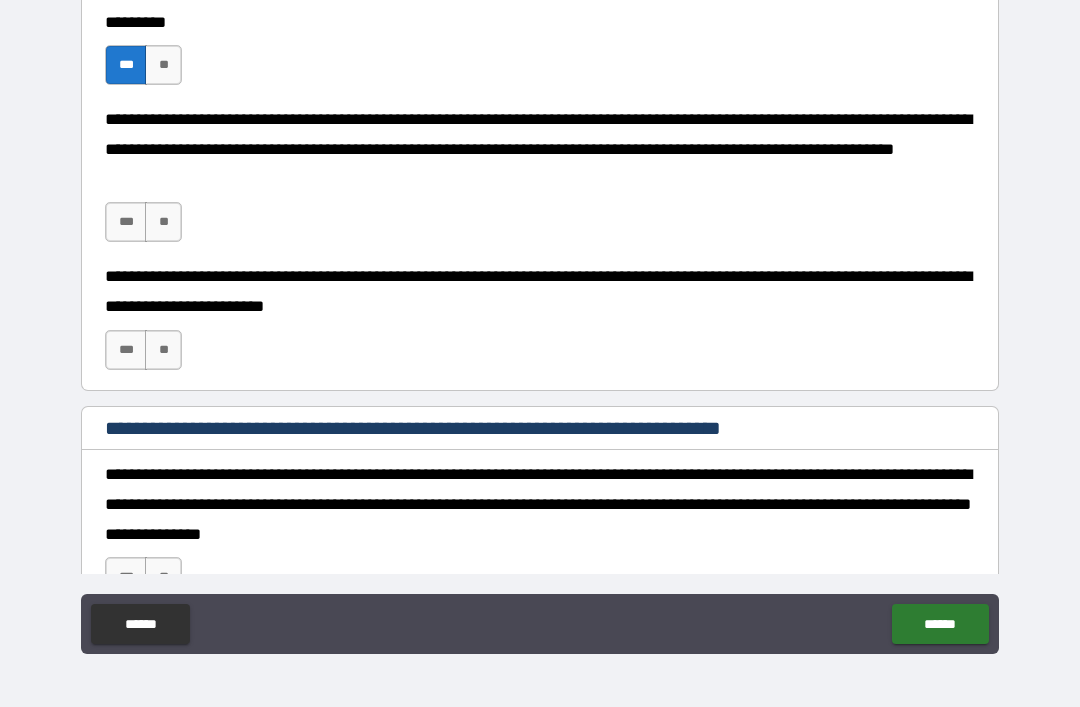 click on "***" at bounding box center [126, 222] 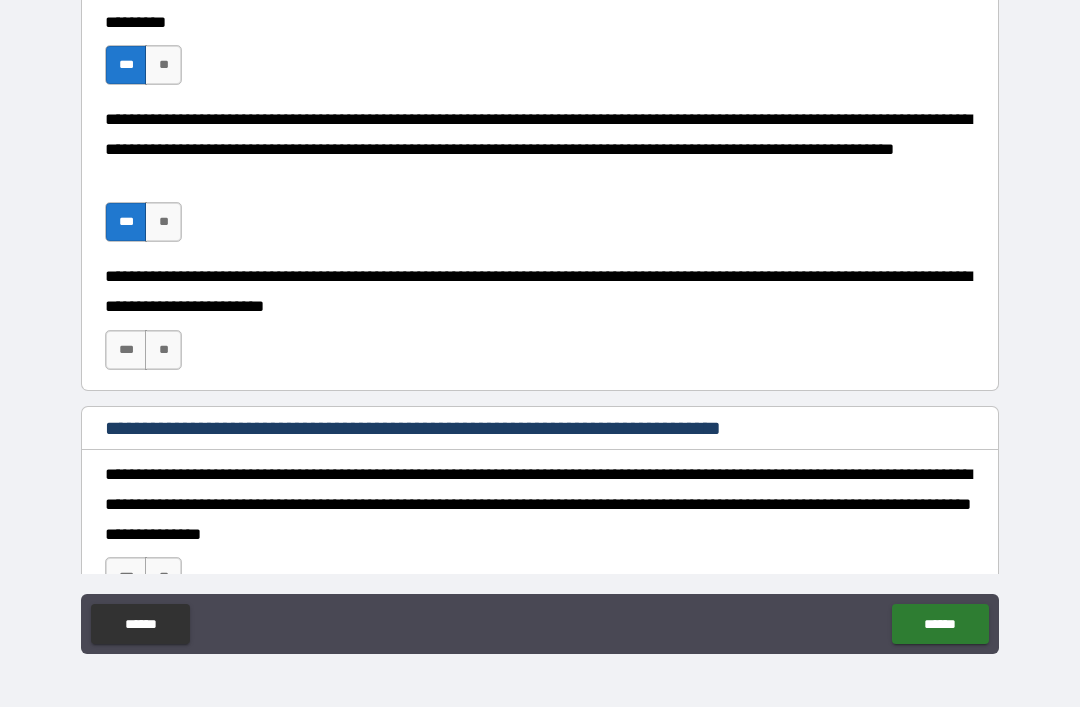 type on "*" 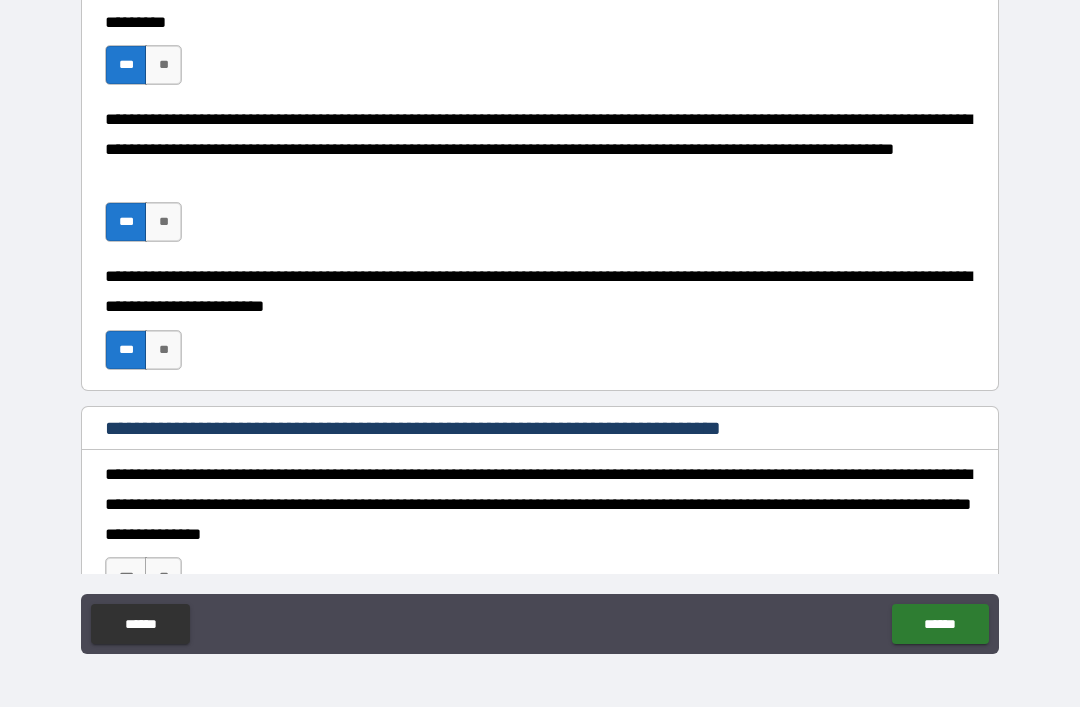 type on "*" 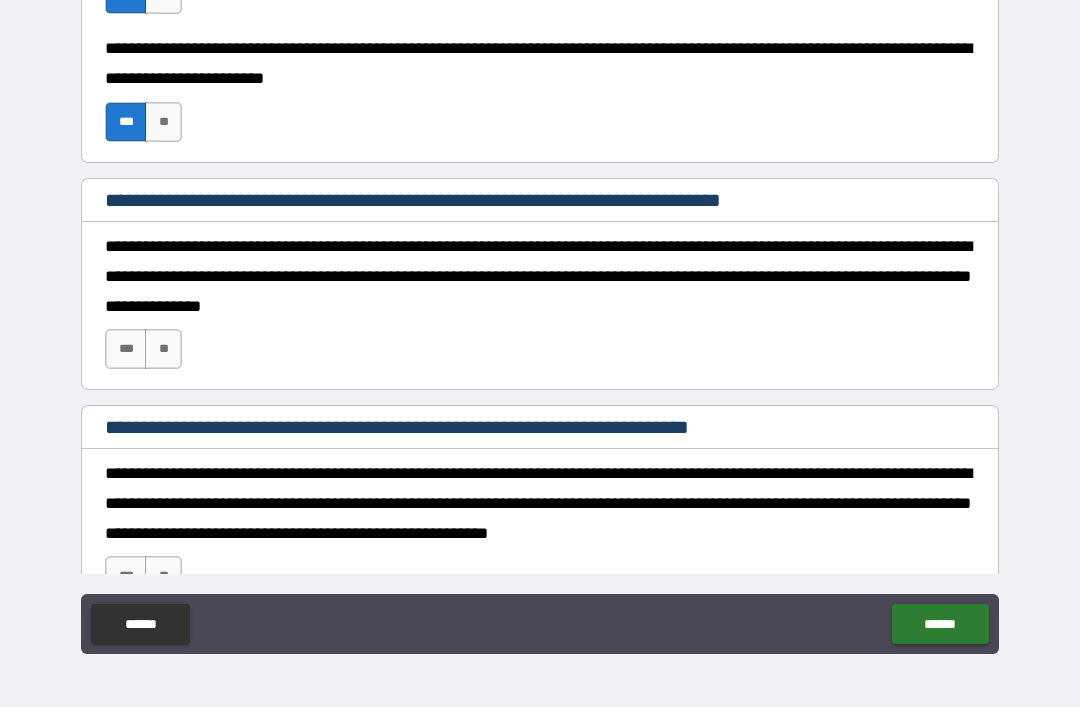scroll, scrollTop: 1405, scrollLeft: 0, axis: vertical 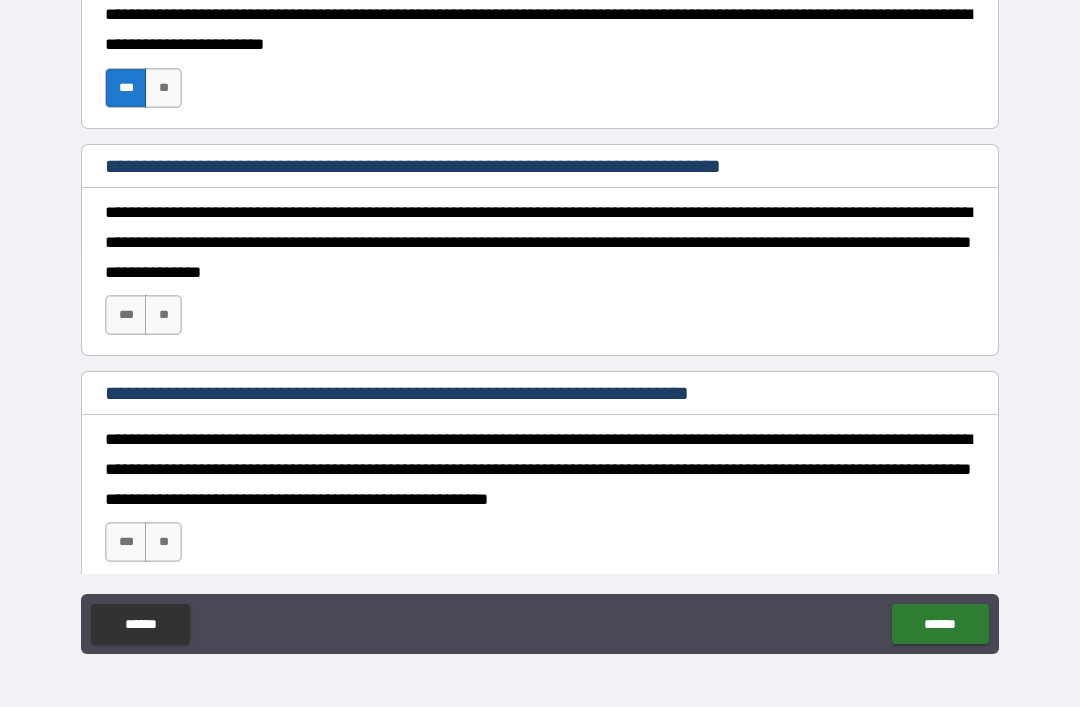 click on "***" at bounding box center [126, 315] 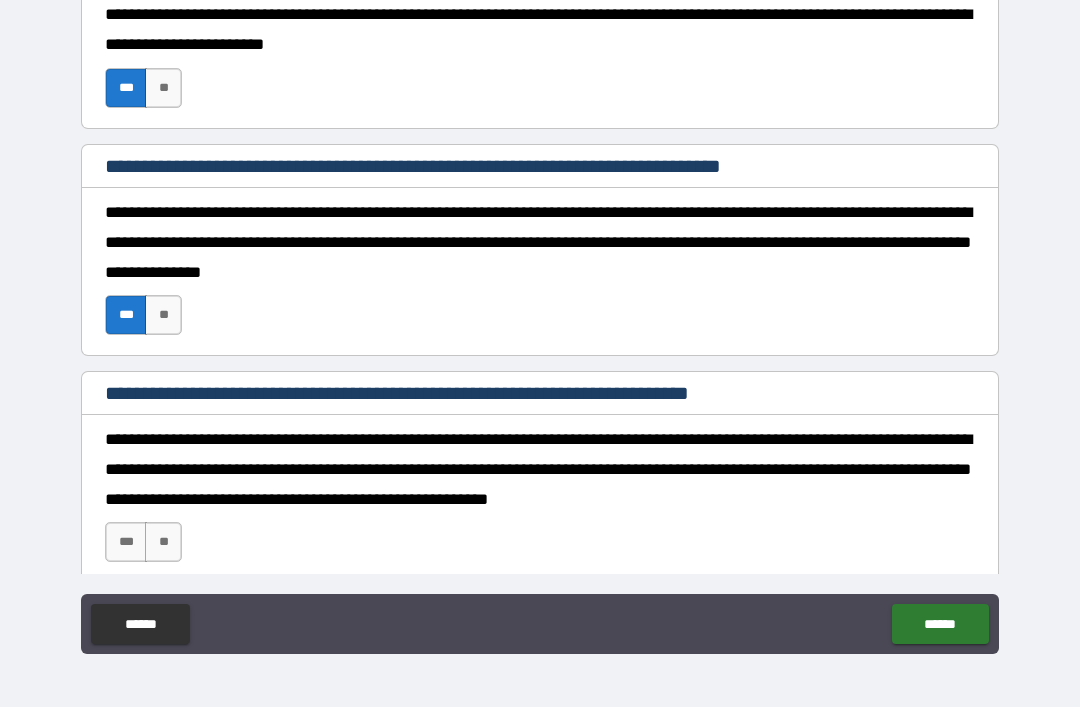 type on "*" 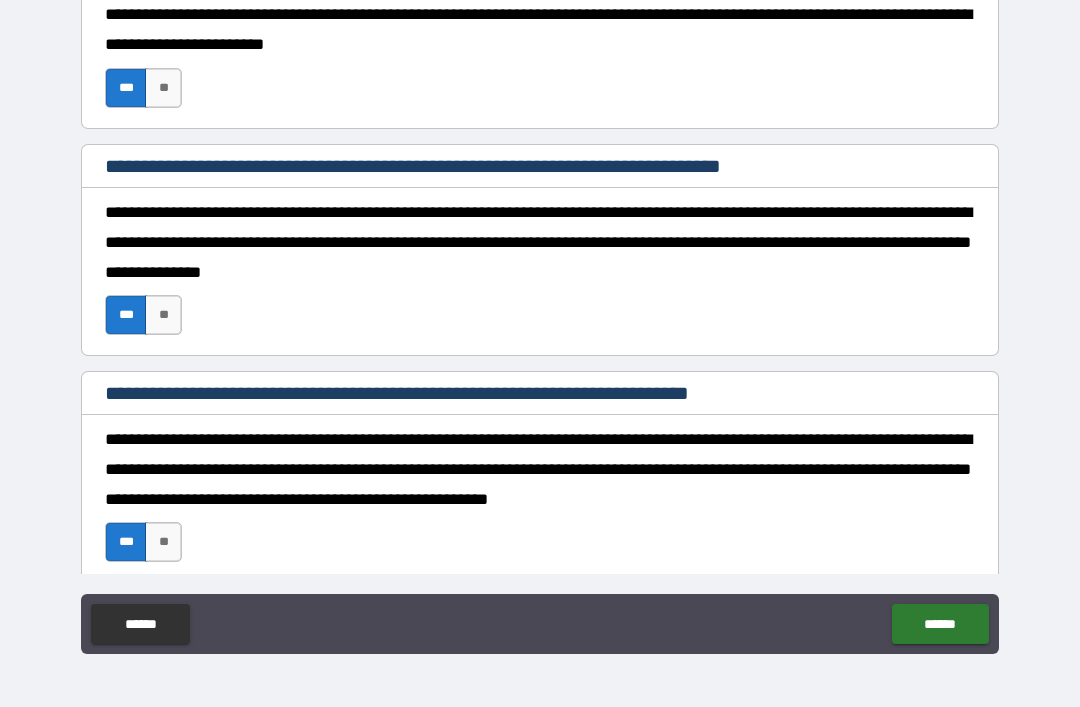 type on "*" 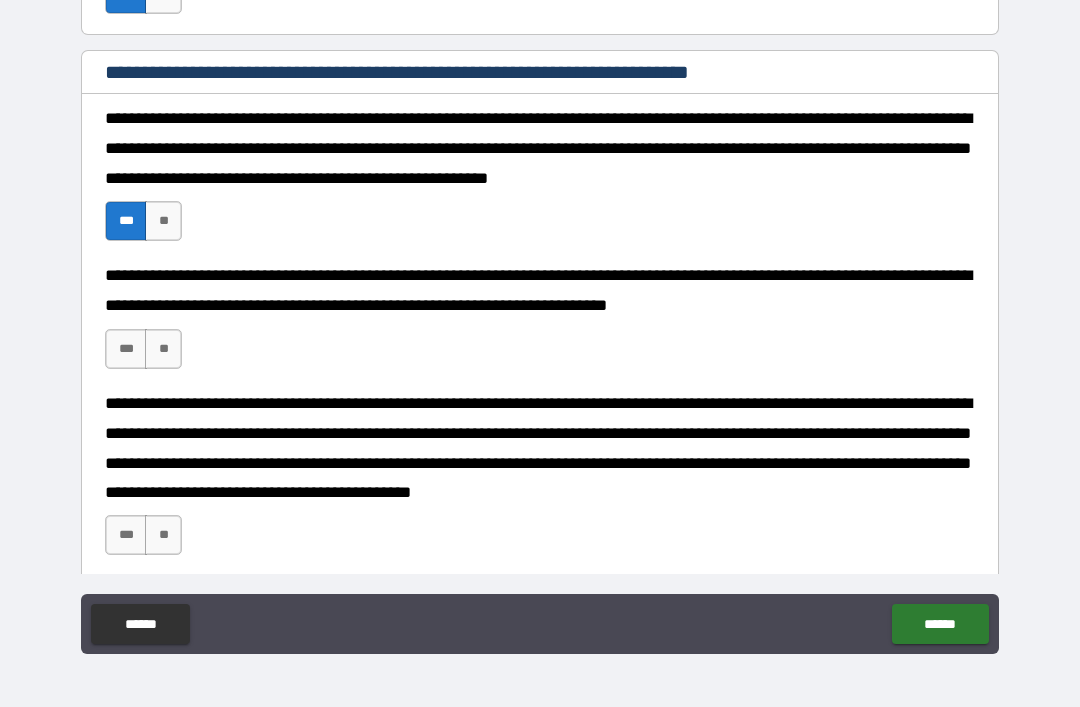 scroll, scrollTop: 1727, scrollLeft: 0, axis: vertical 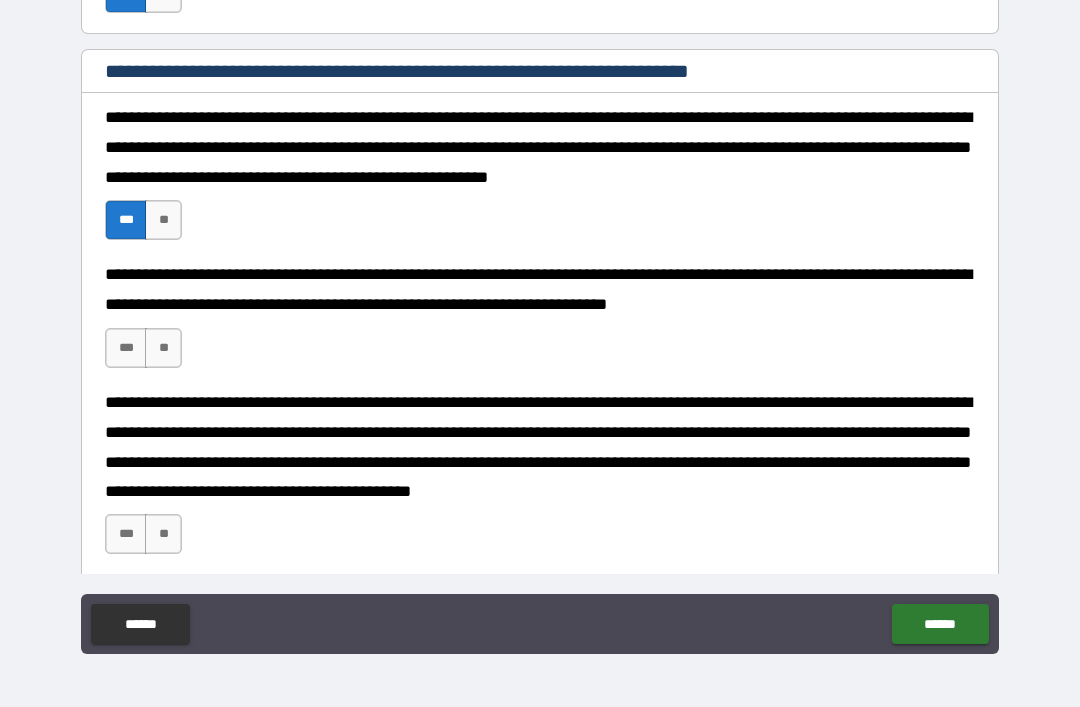 click on "***" at bounding box center (126, 348) 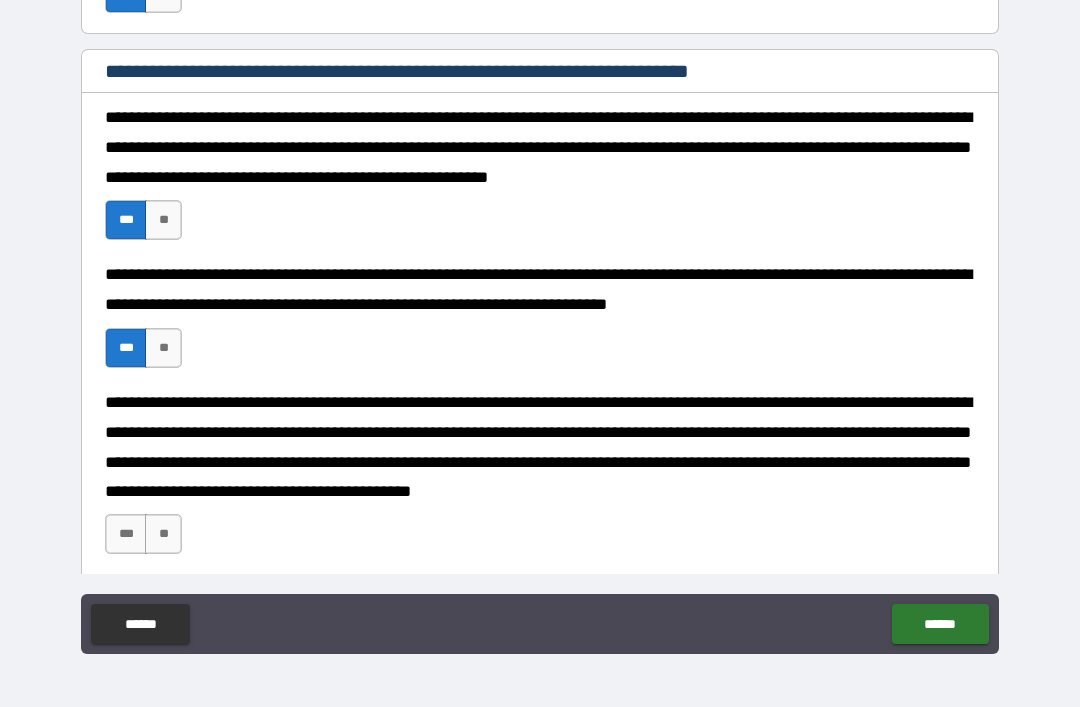 type on "*" 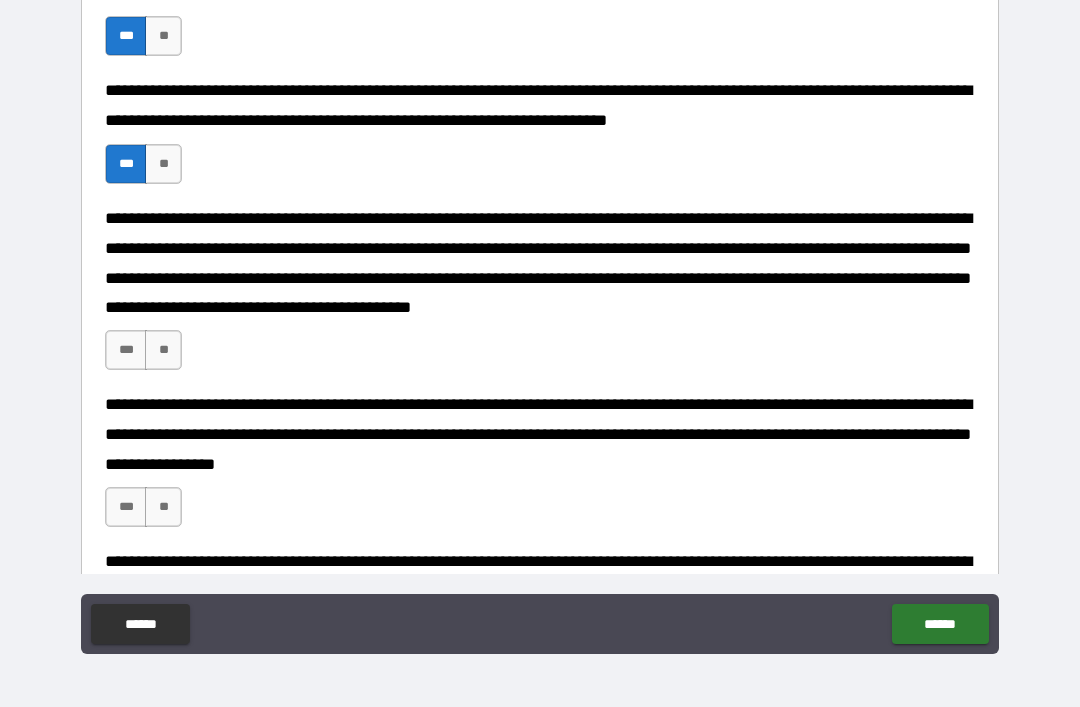 scroll, scrollTop: 1915, scrollLeft: 0, axis: vertical 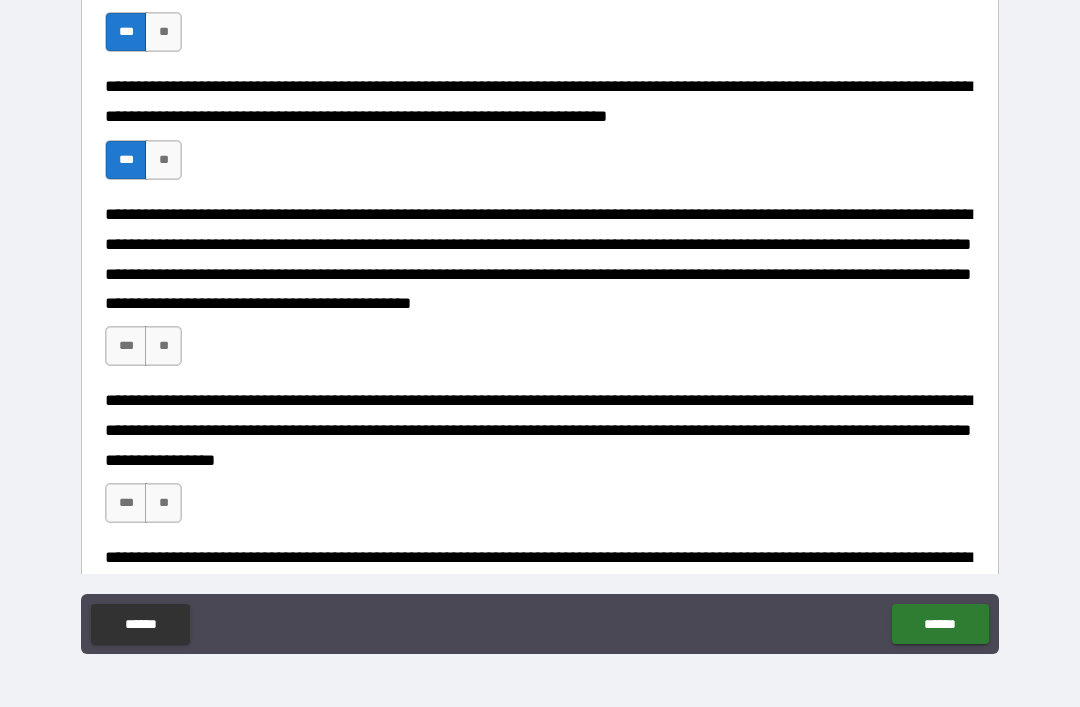 click on "***" at bounding box center [126, 346] 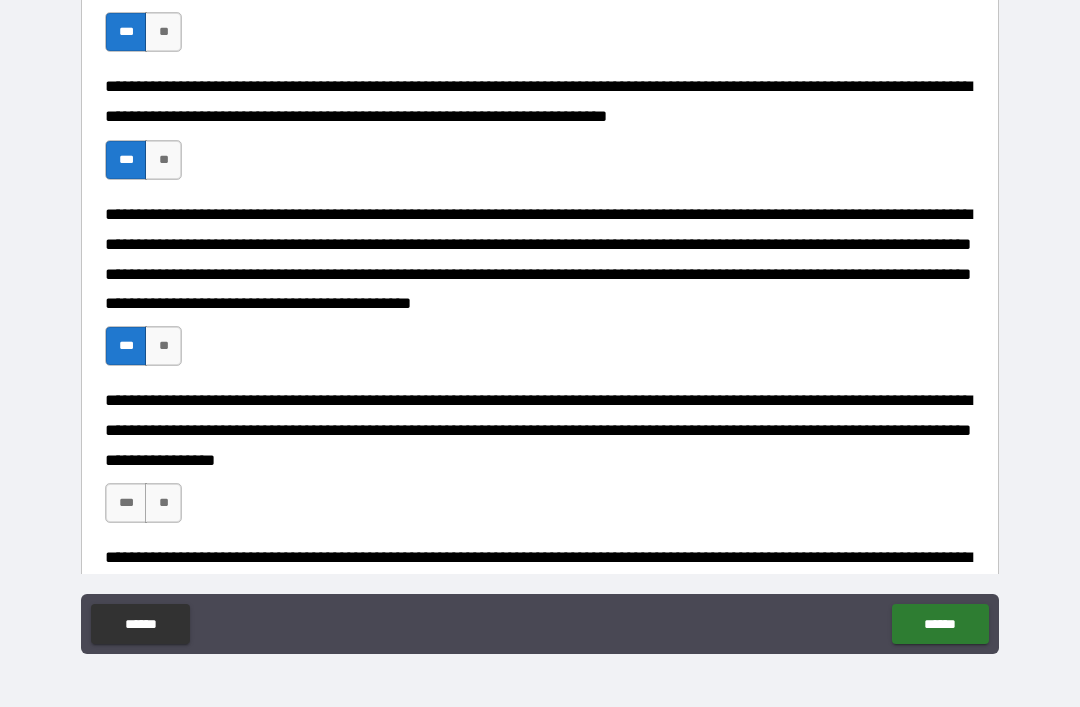 type on "*" 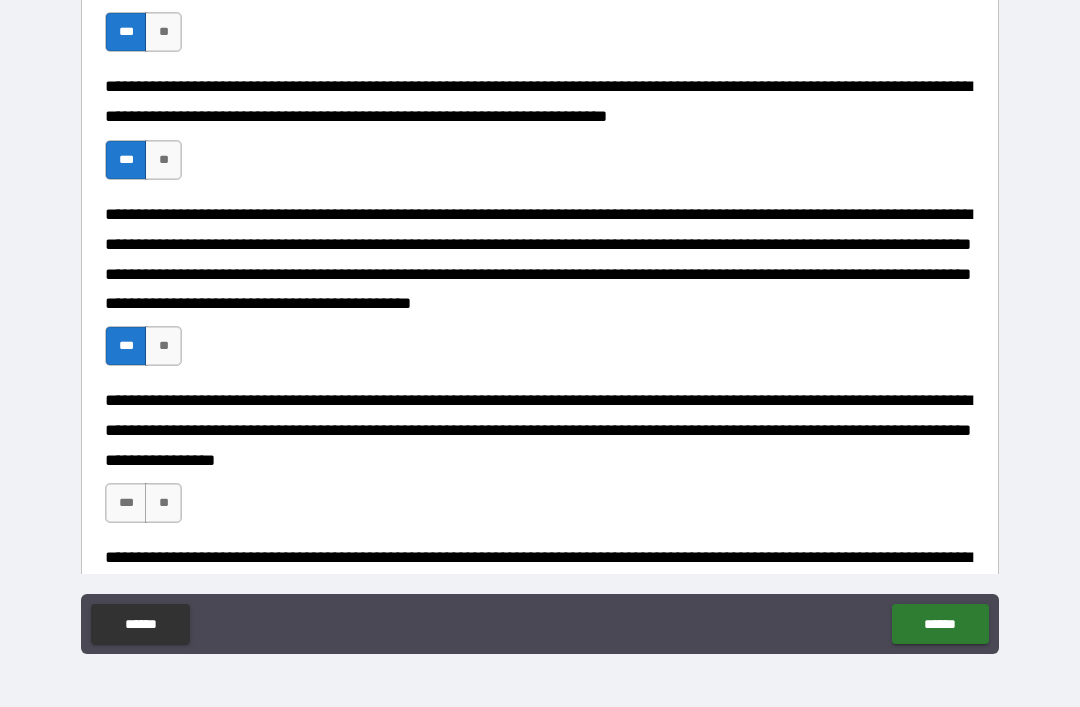 click on "***" at bounding box center [126, 503] 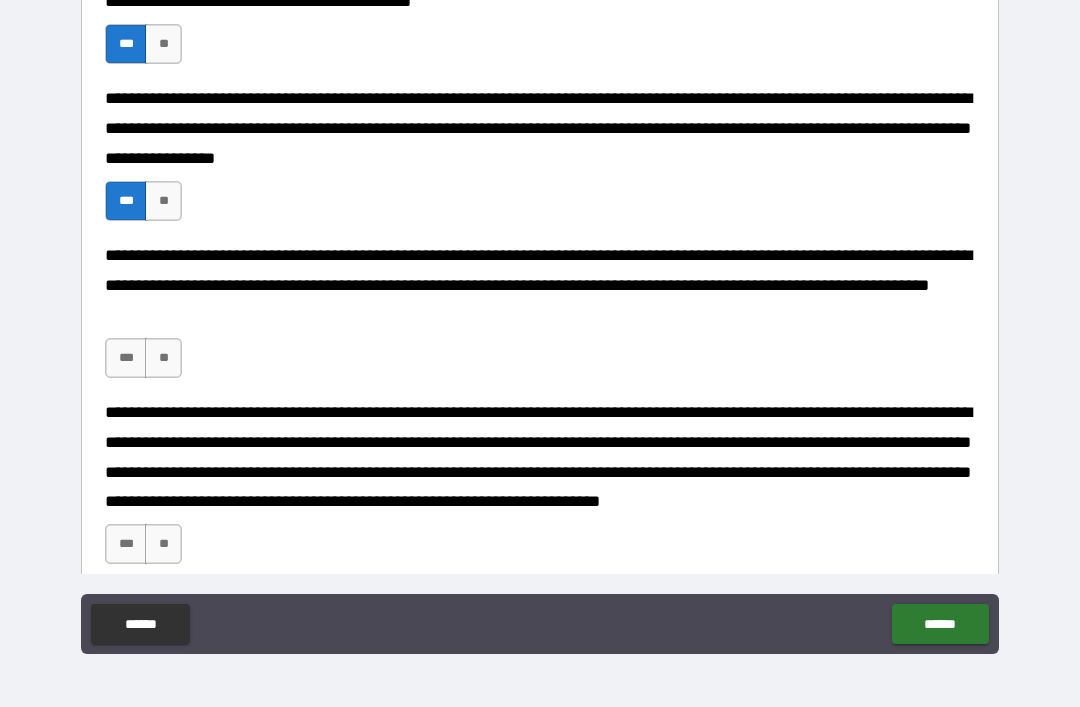 scroll, scrollTop: 2218, scrollLeft: 0, axis: vertical 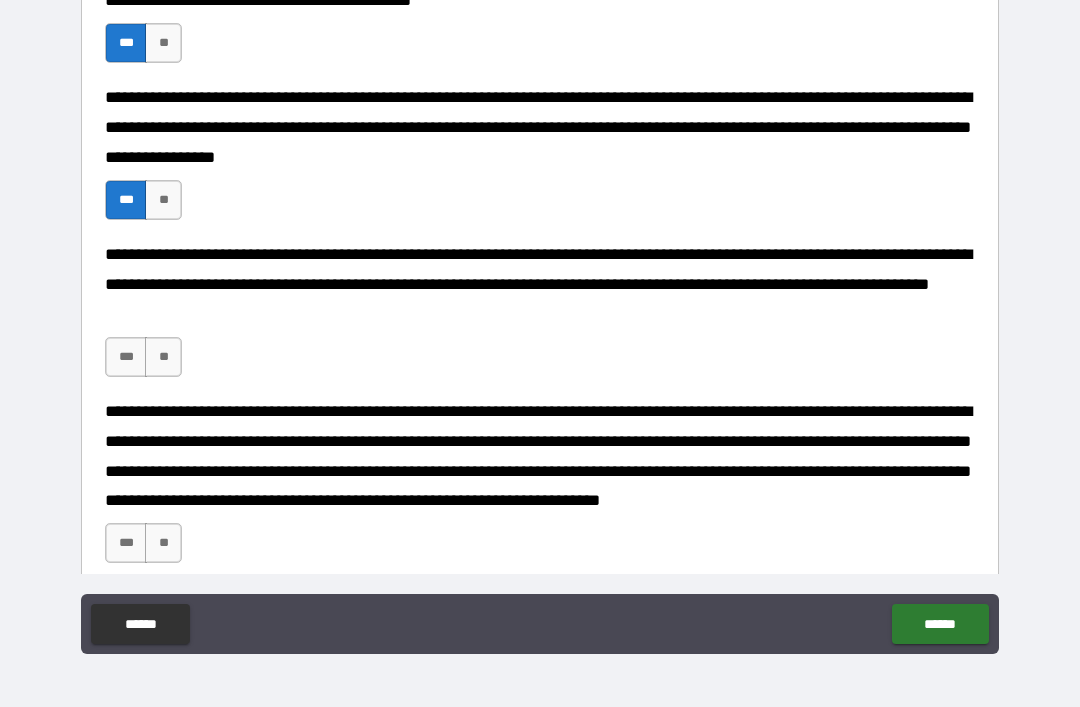 click on "***" at bounding box center (126, 357) 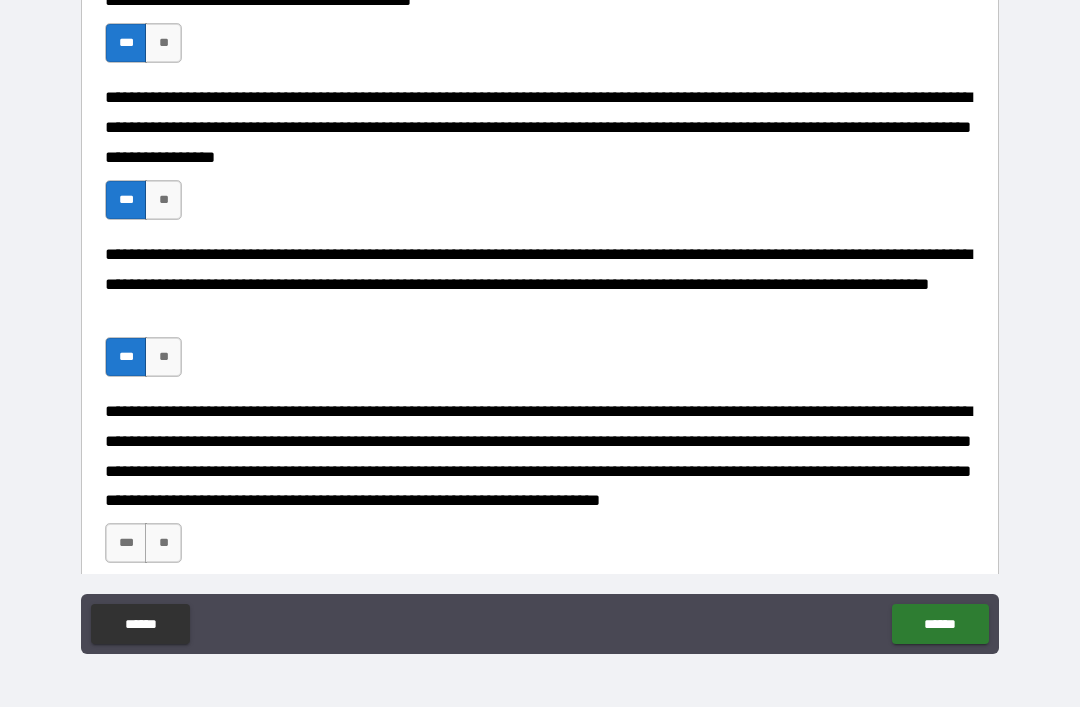 type on "*" 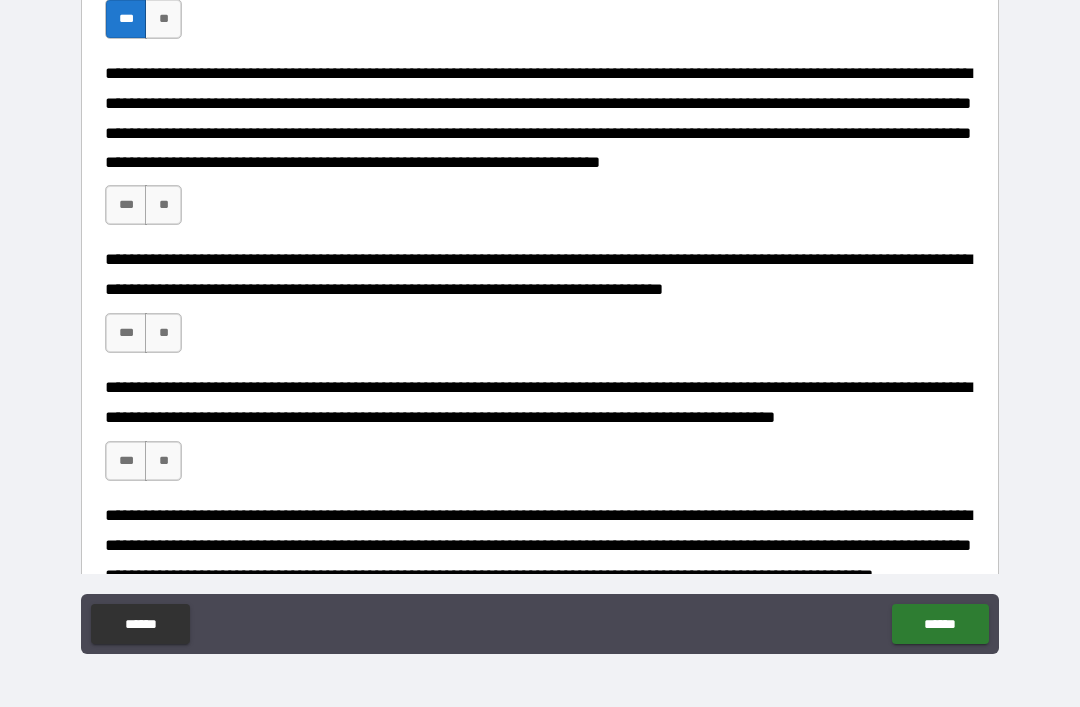scroll, scrollTop: 2566, scrollLeft: 0, axis: vertical 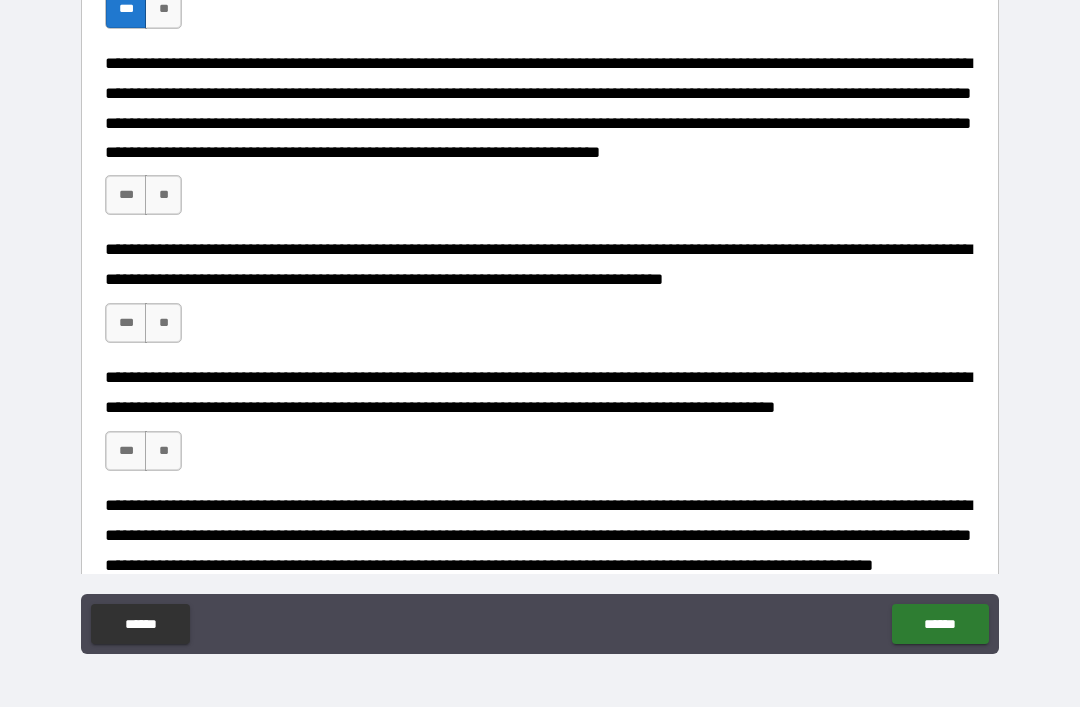 click on "***" at bounding box center (126, 195) 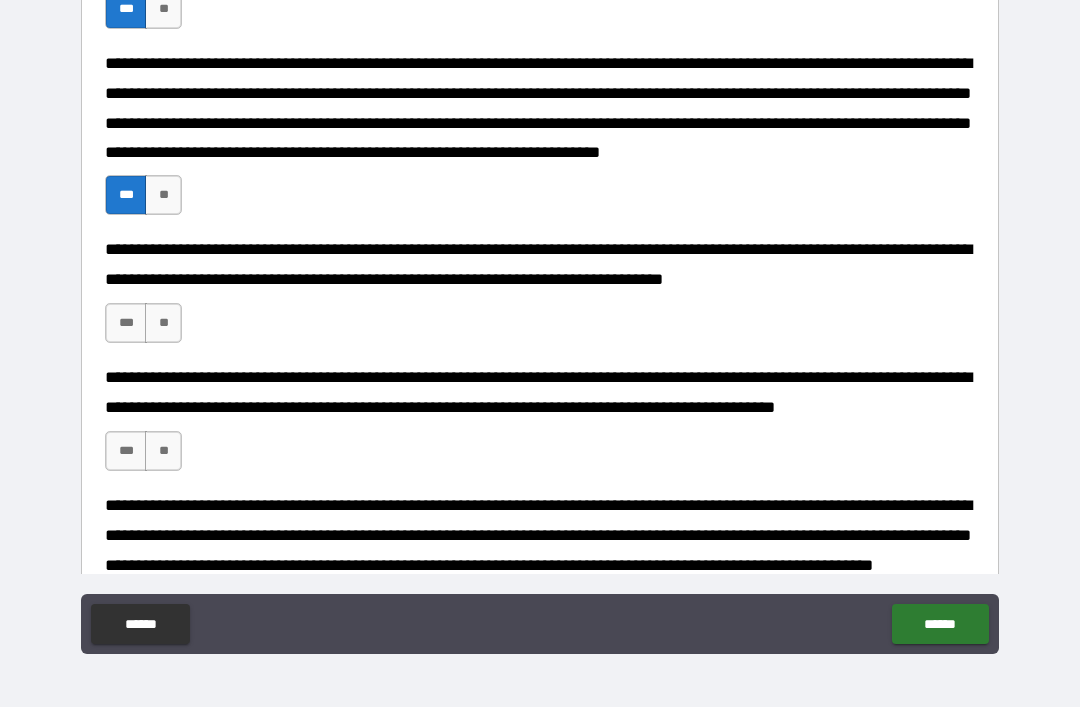 type on "*" 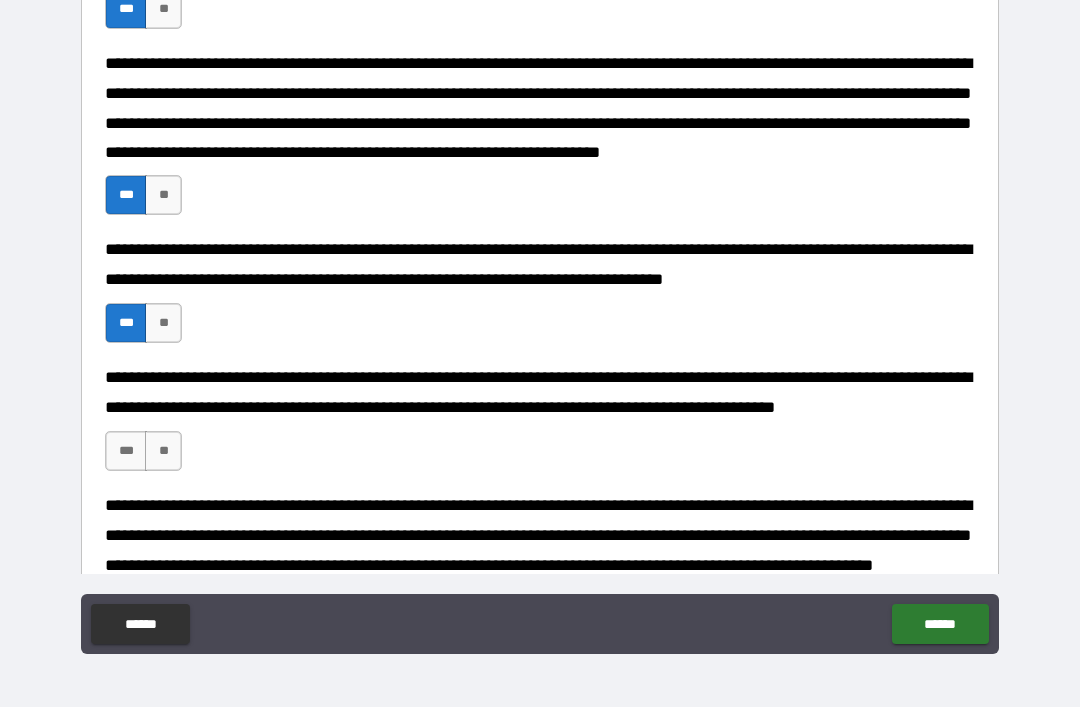 type on "*" 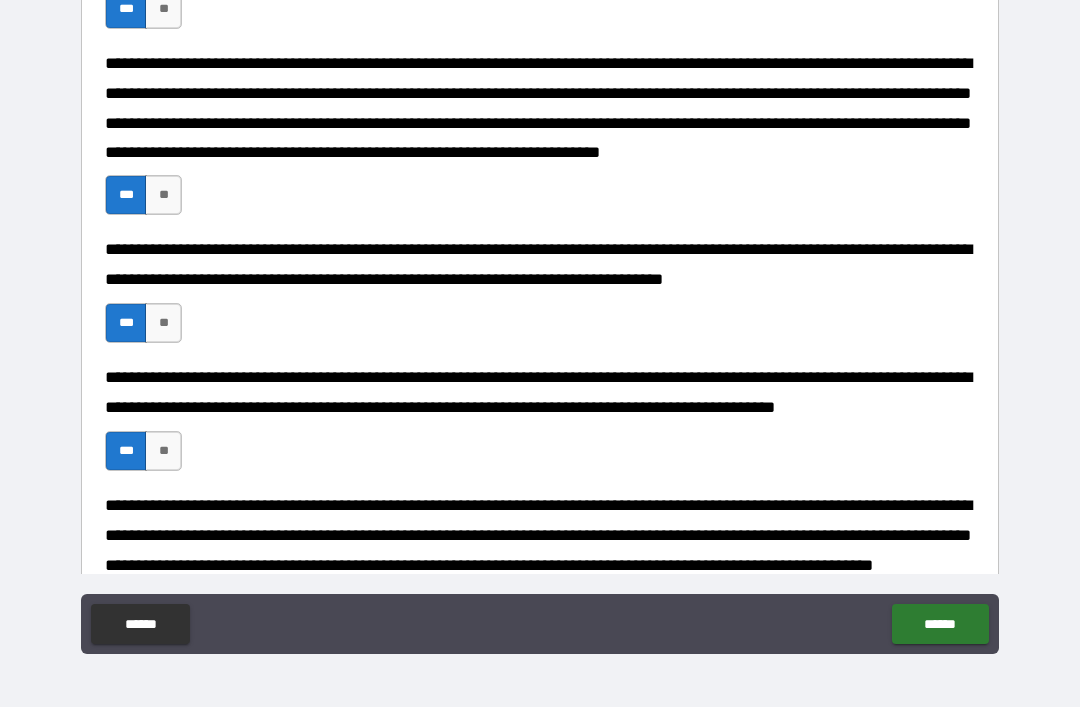 type on "*" 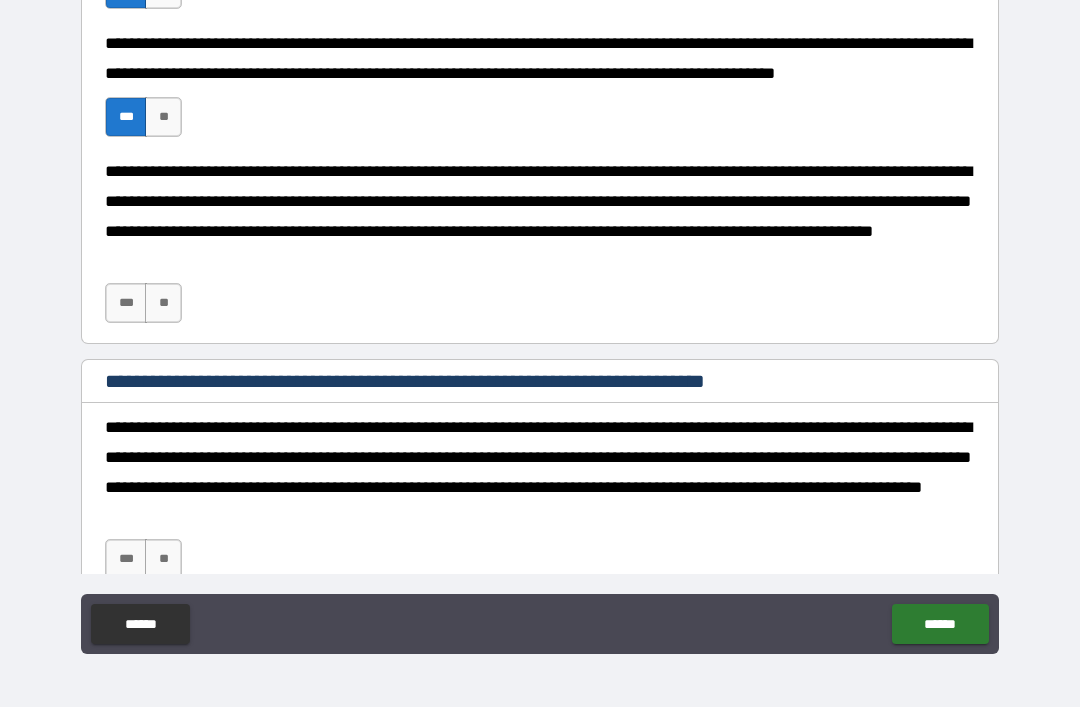 scroll, scrollTop: 2901, scrollLeft: 0, axis: vertical 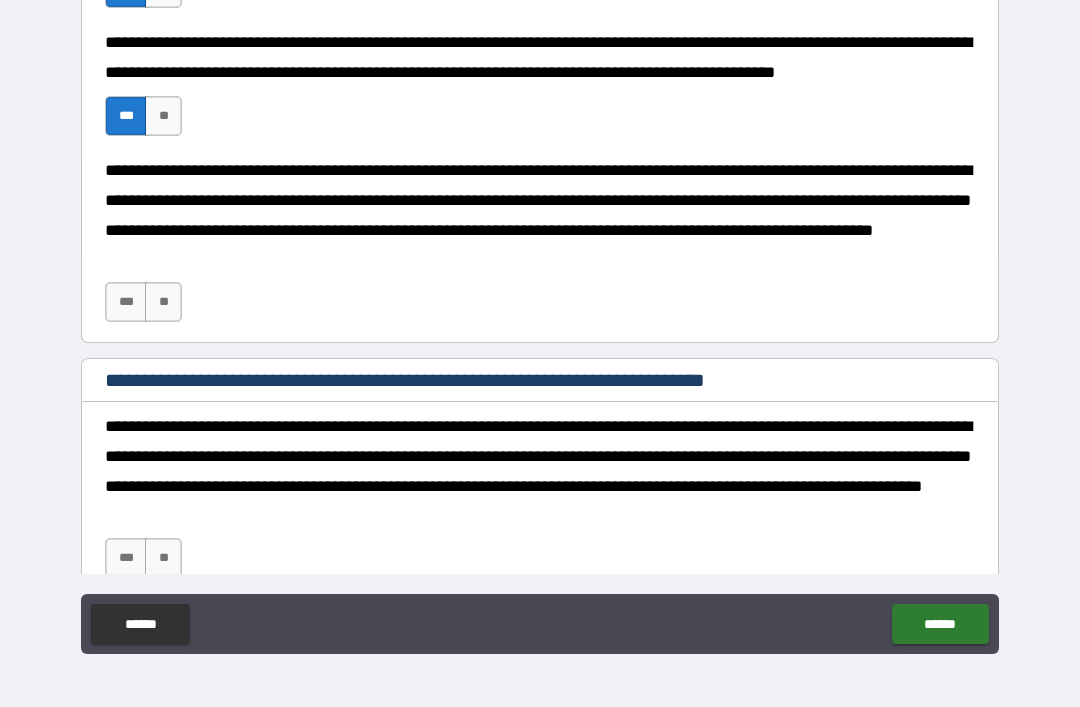 click on "***" at bounding box center [126, 302] 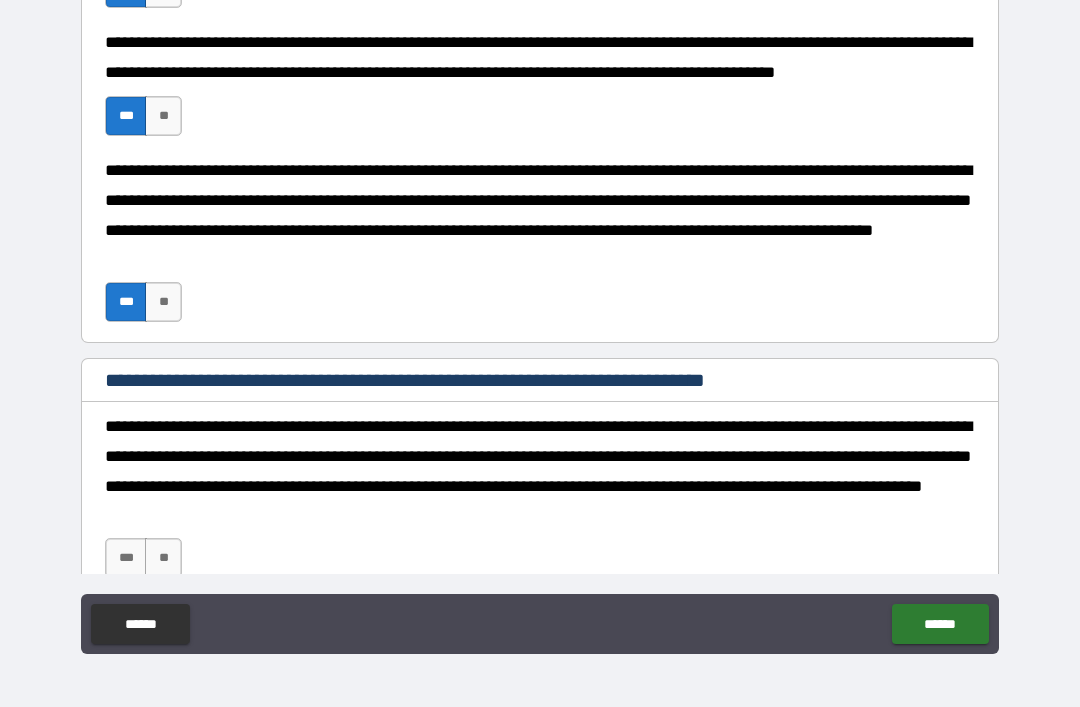 type on "*" 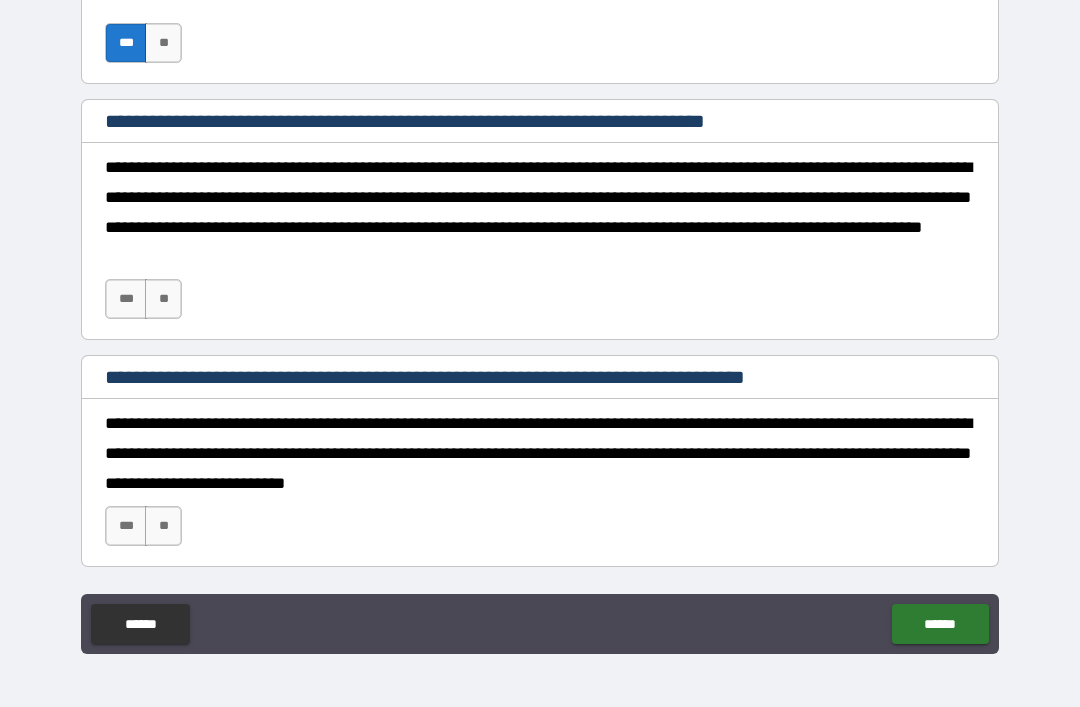 scroll, scrollTop: 3161, scrollLeft: 0, axis: vertical 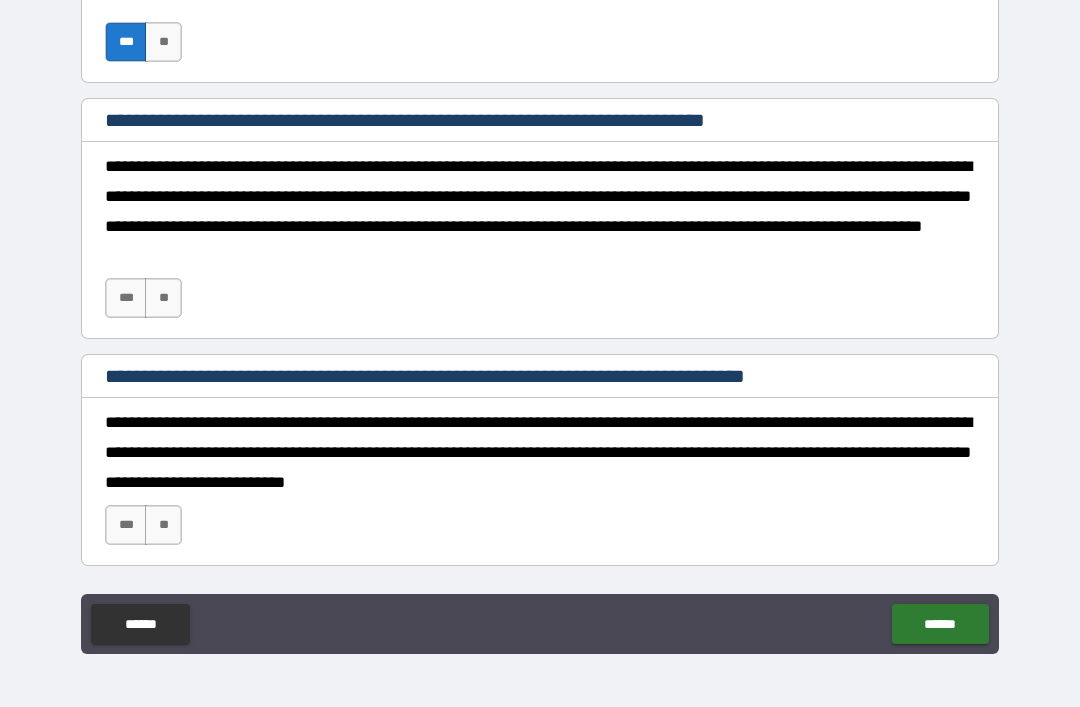 click on "***" at bounding box center [126, 298] 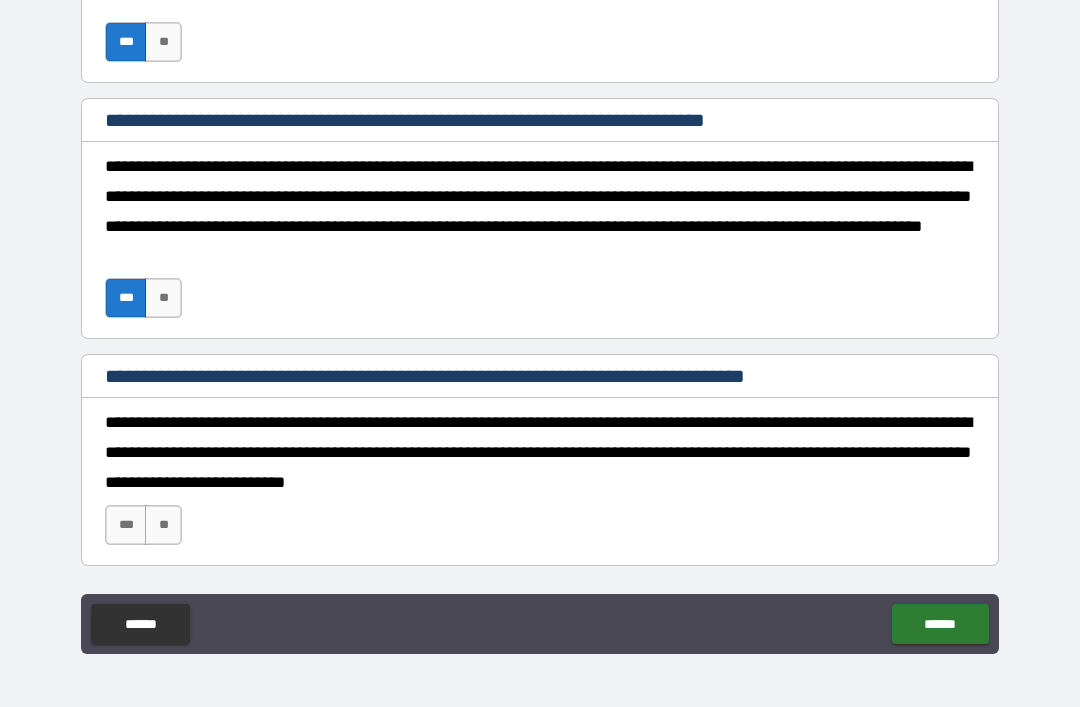 type on "*" 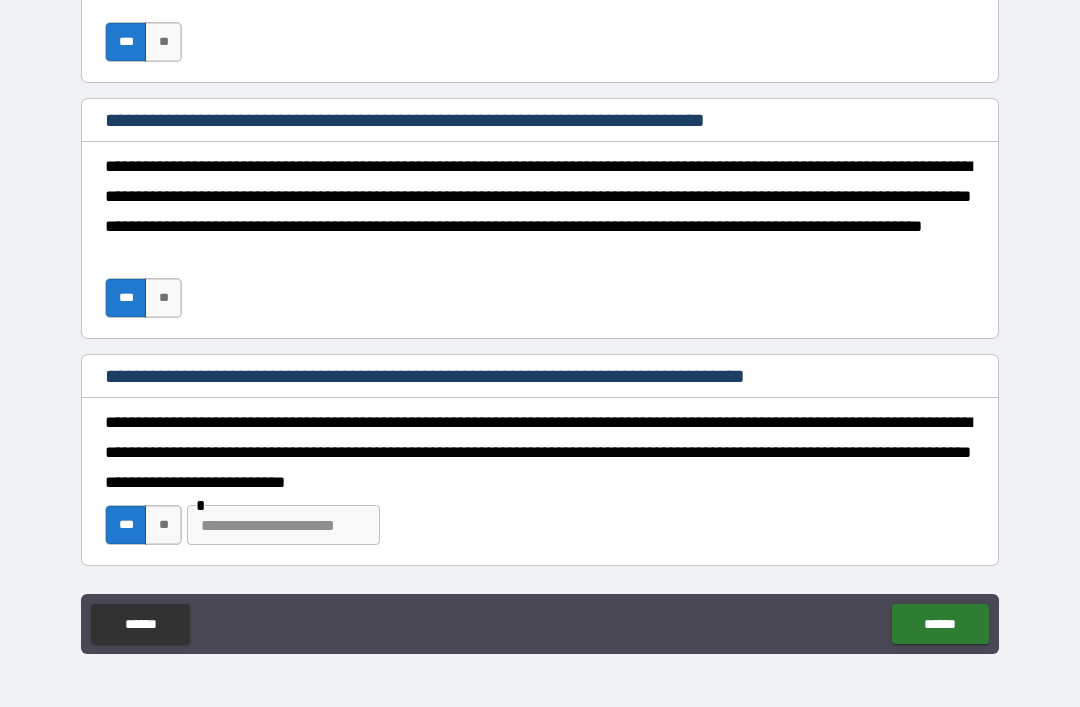 type on "*" 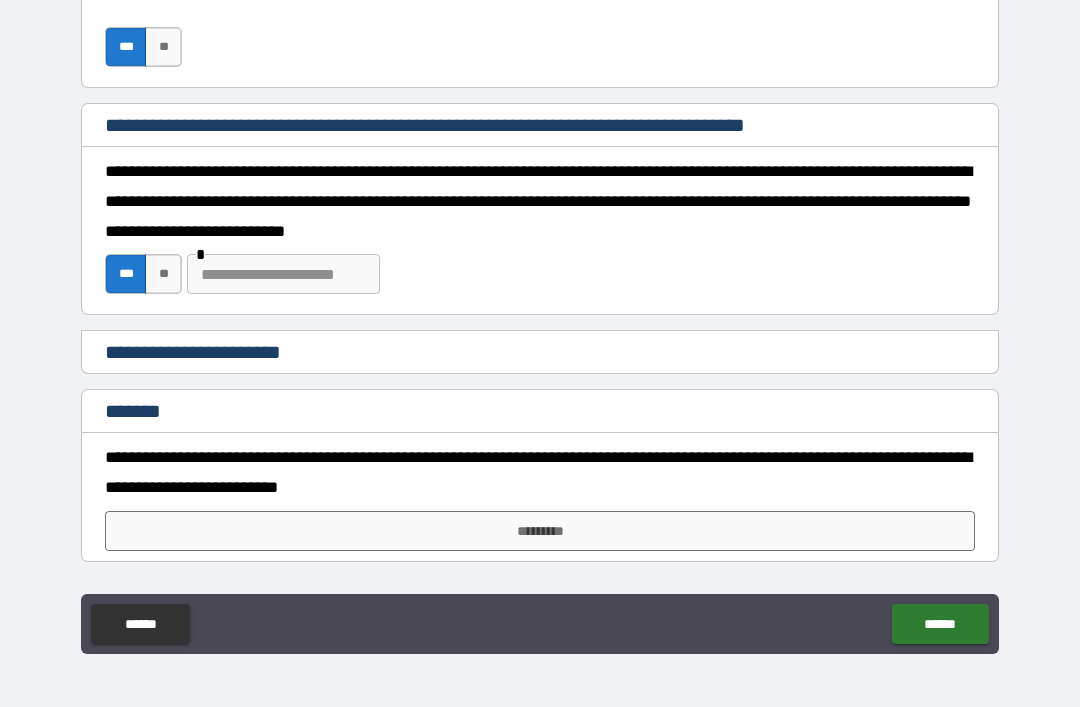 scroll, scrollTop: 3508, scrollLeft: 0, axis: vertical 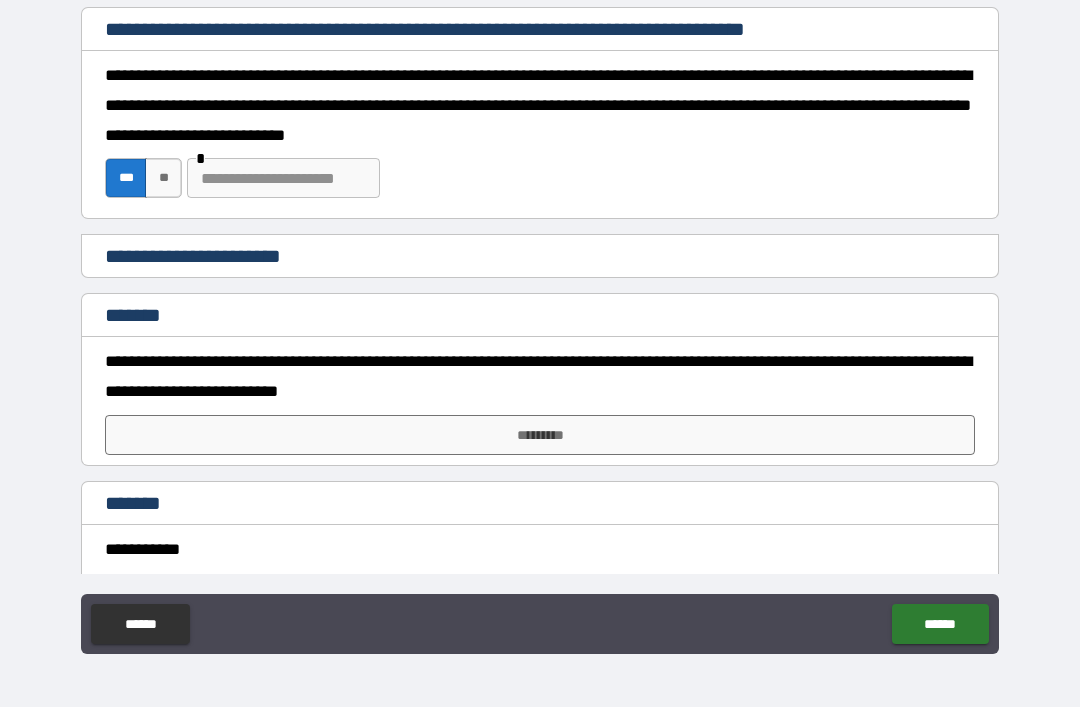 click on "*********" at bounding box center [540, 435] 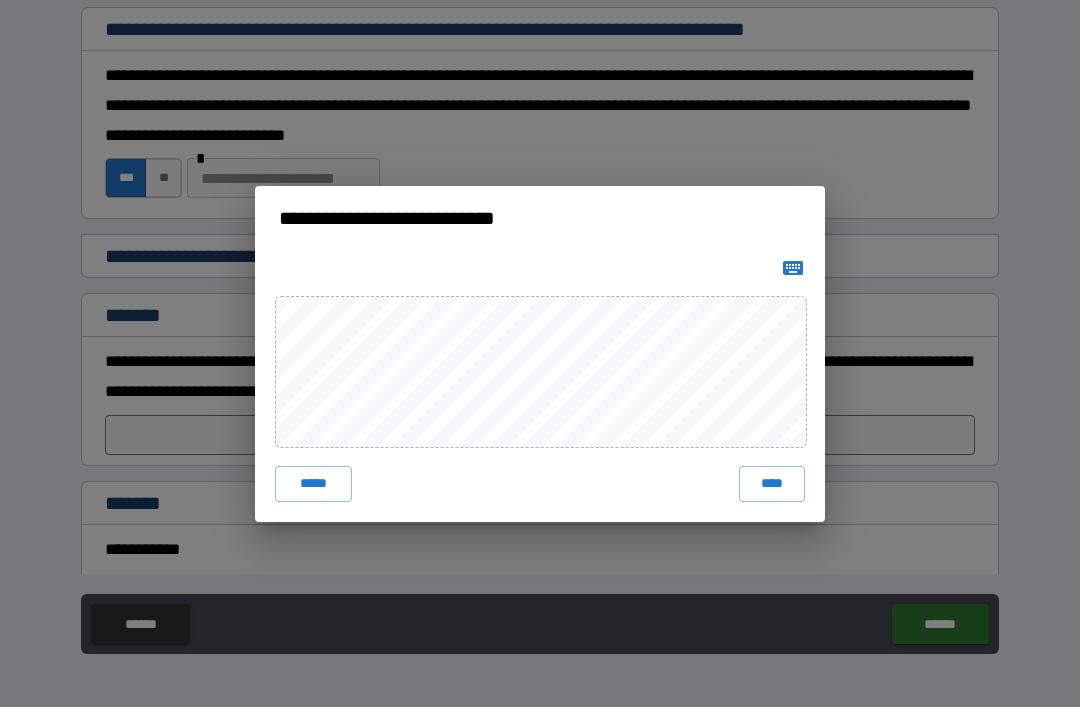click on "****" at bounding box center (772, 484) 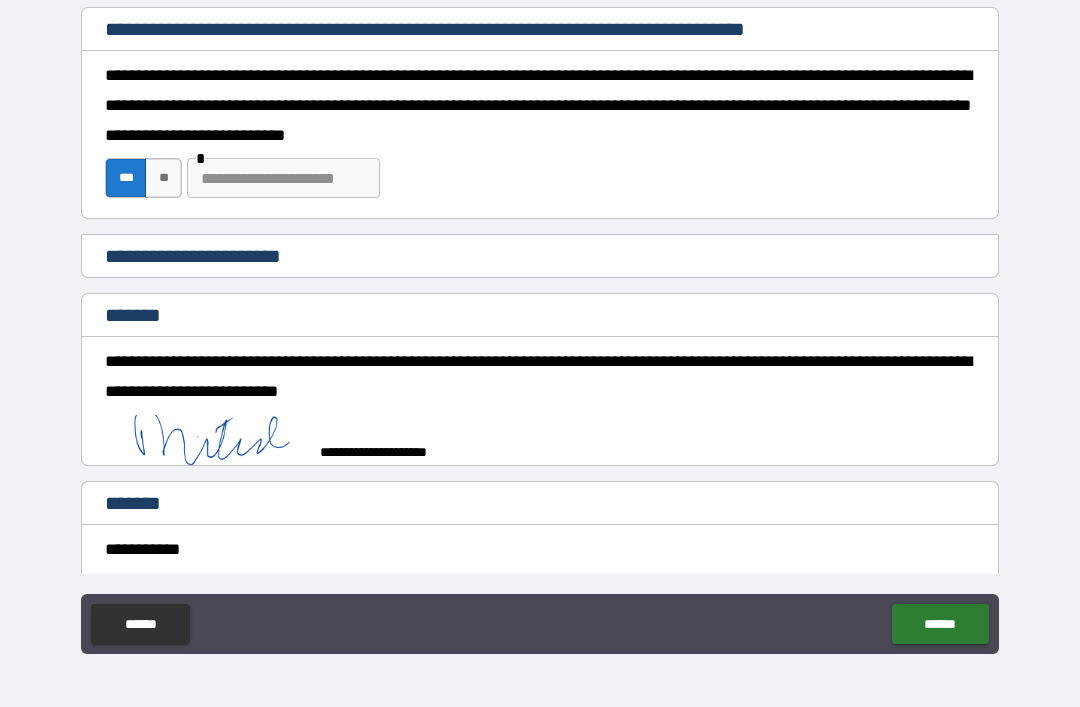 type on "*" 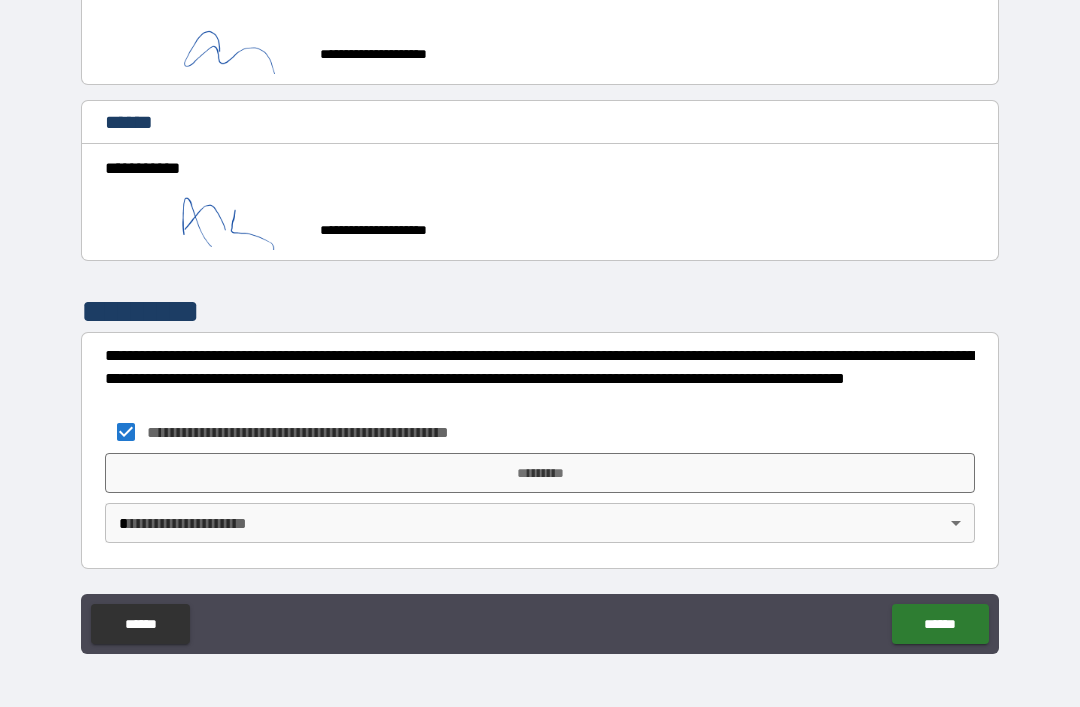 scroll, scrollTop: 4082, scrollLeft: 0, axis: vertical 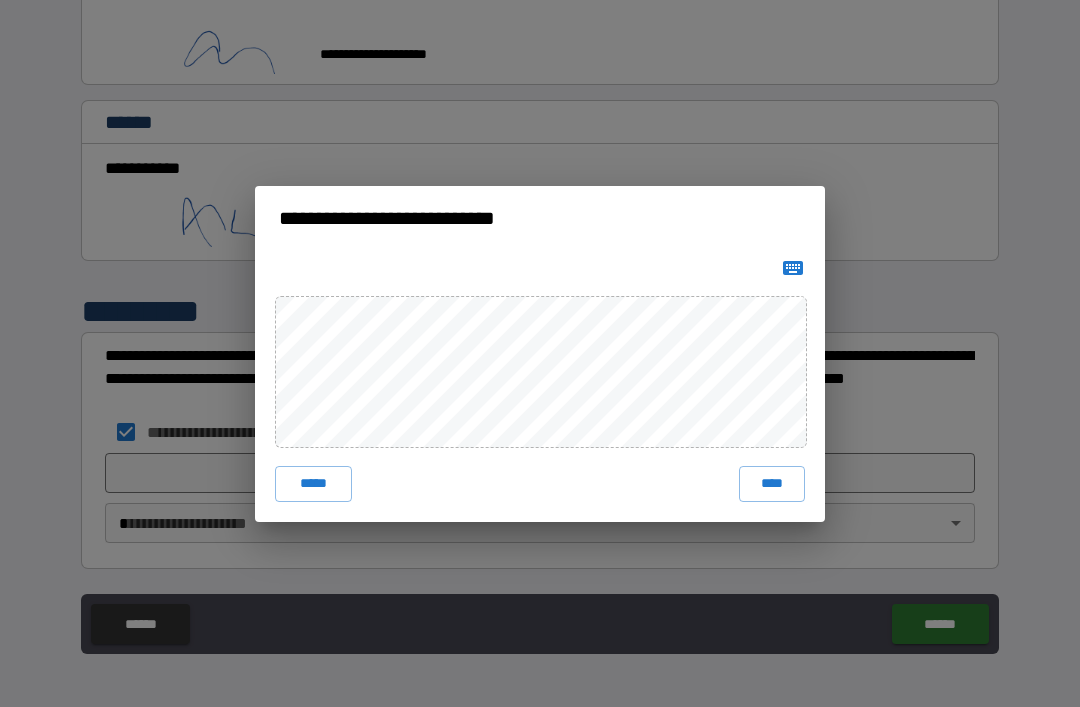 click on "****" at bounding box center [772, 484] 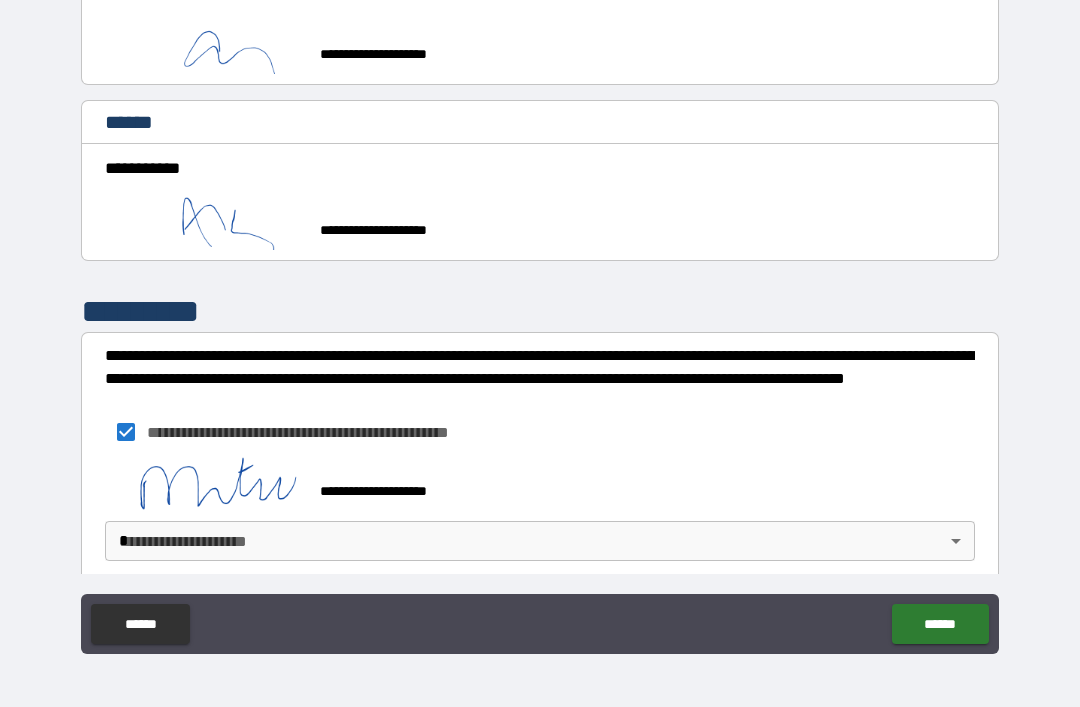 scroll, scrollTop: 4072, scrollLeft: 0, axis: vertical 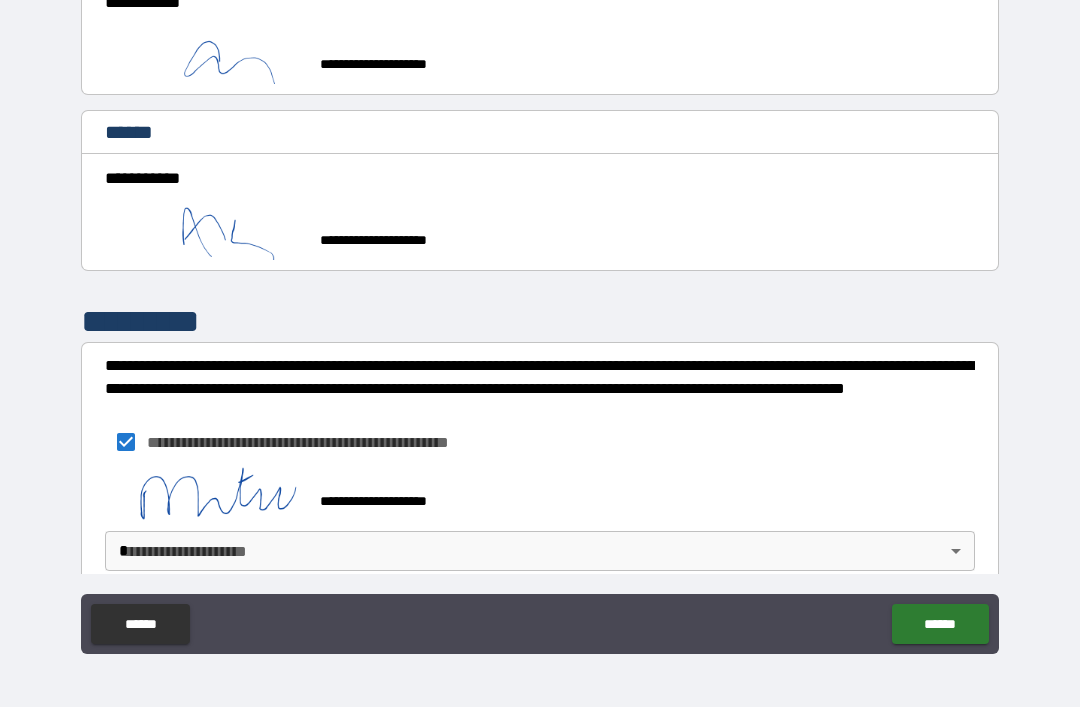 type on "*" 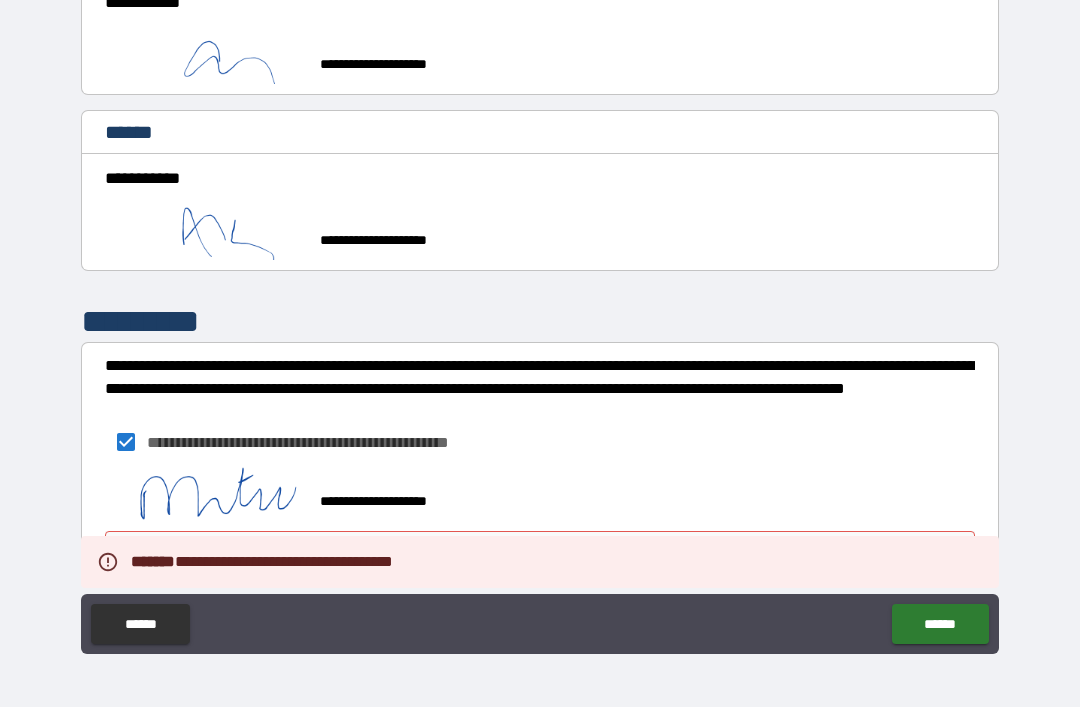 type on "*" 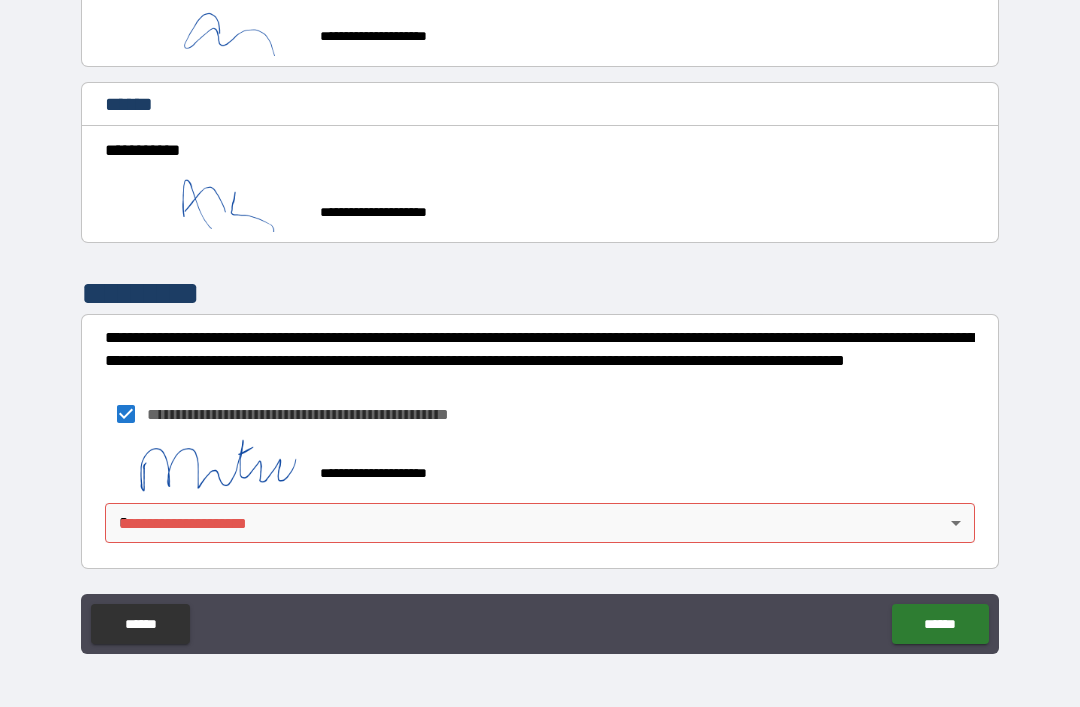 scroll, scrollTop: 4100, scrollLeft: 0, axis: vertical 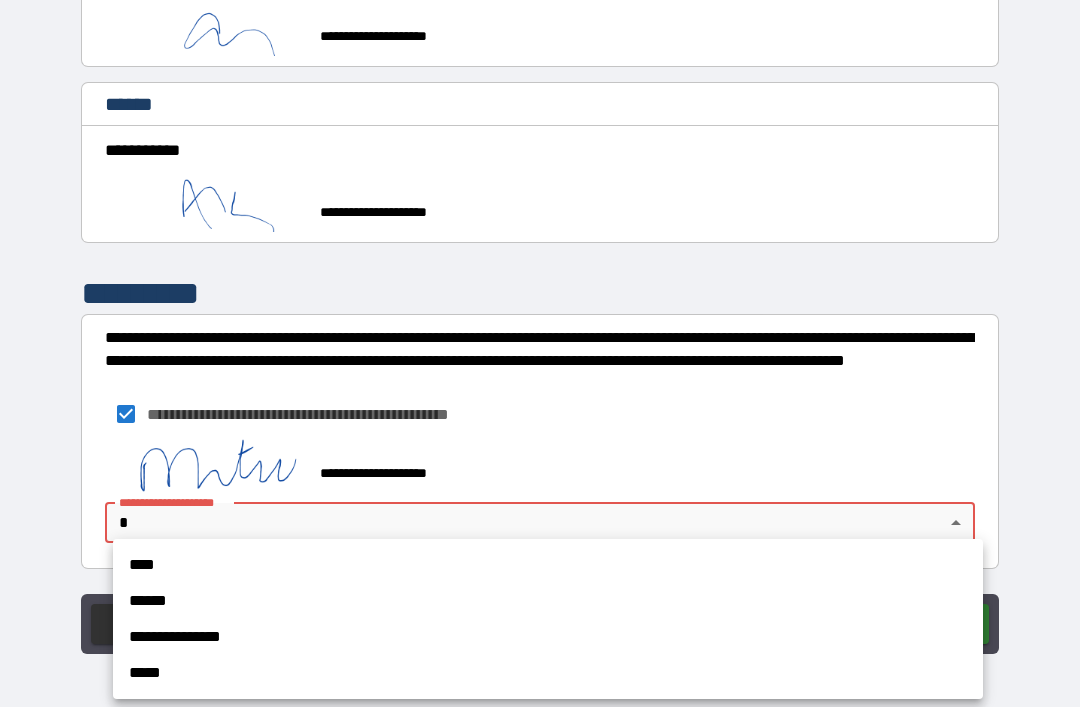 click on "****" at bounding box center (548, 565) 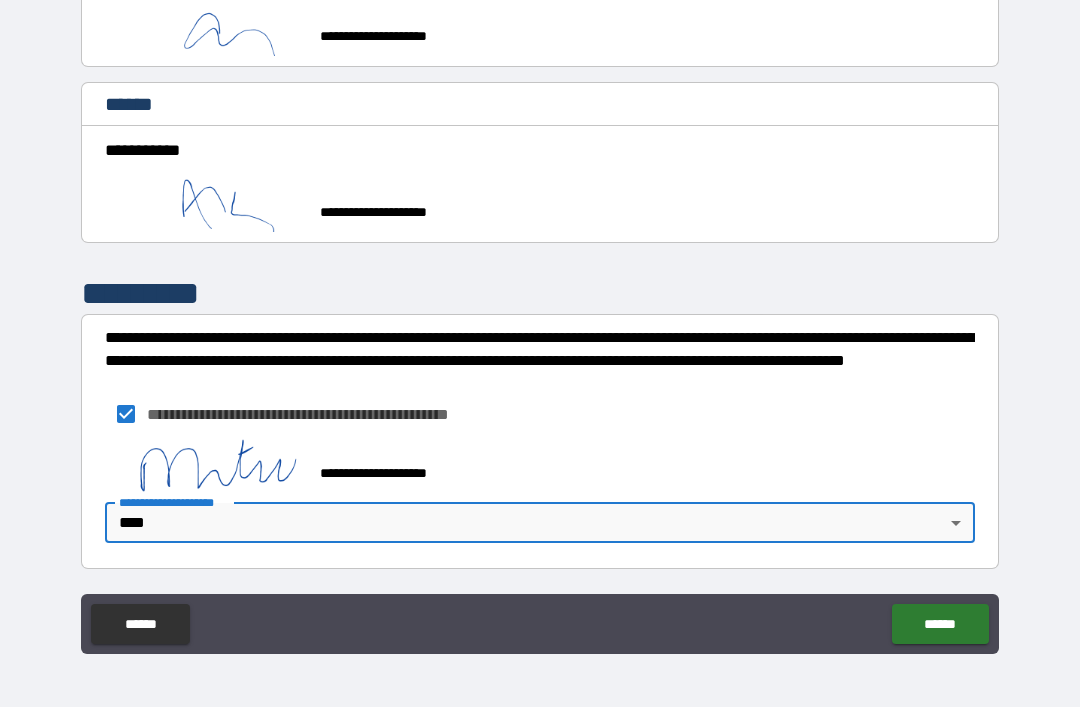type on "*" 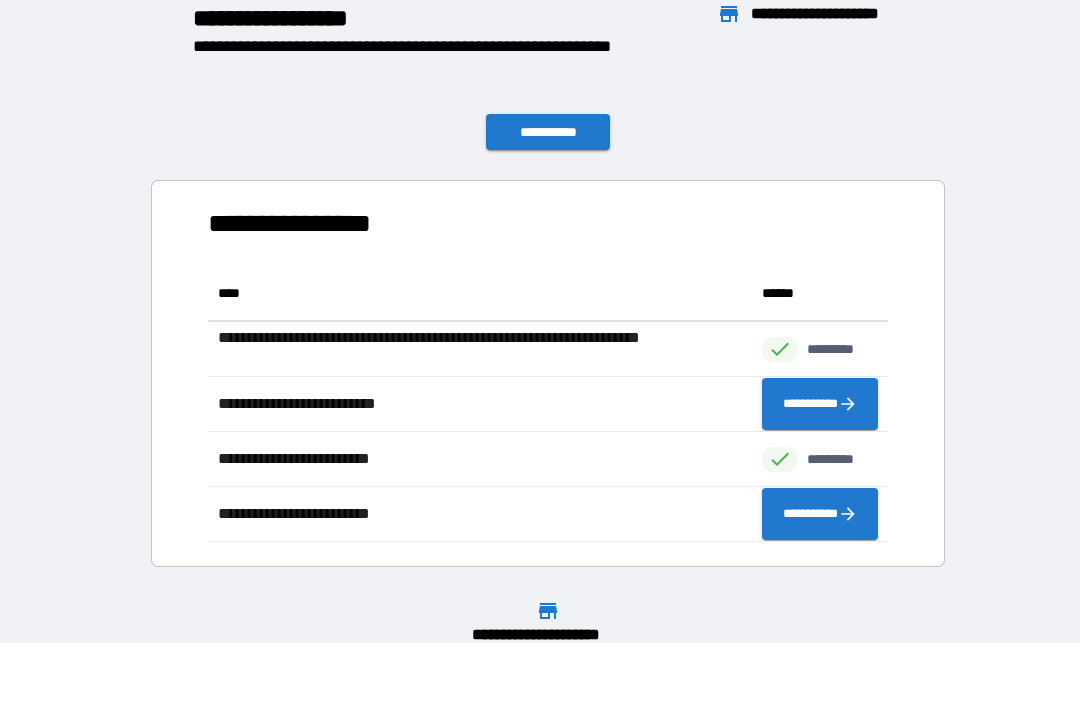 scroll, scrollTop: 276, scrollLeft: 680, axis: both 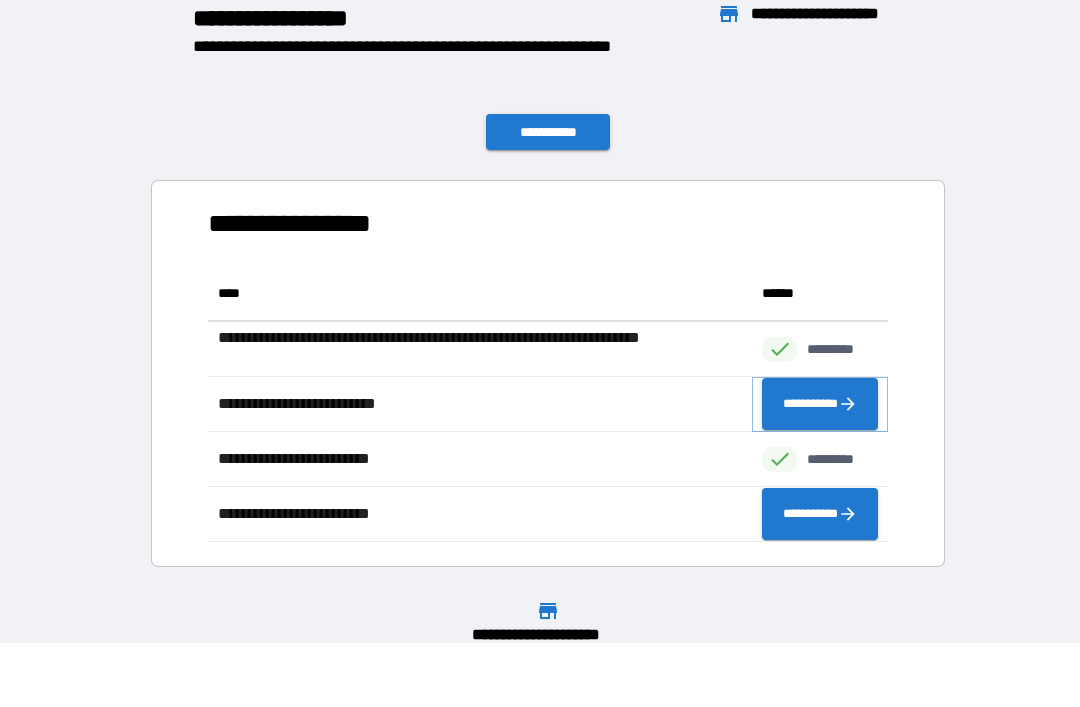 click on "**********" at bounding box center [820, 404] 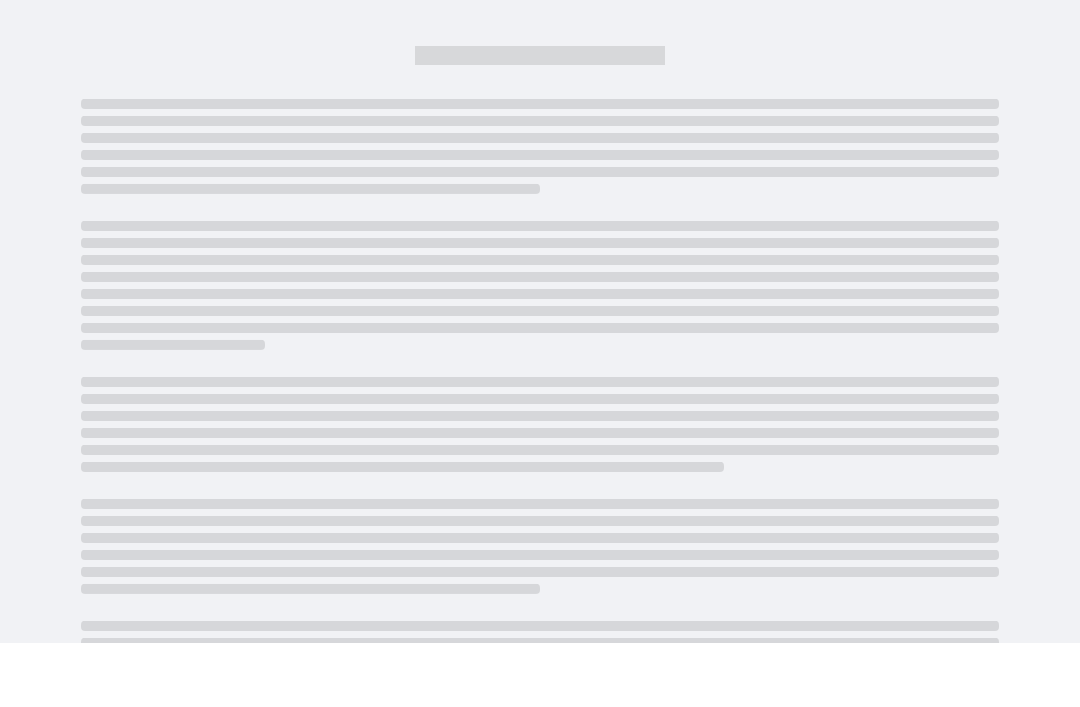 scroll, scrollTop: 255, scrollLeft: 0, axis: vertical 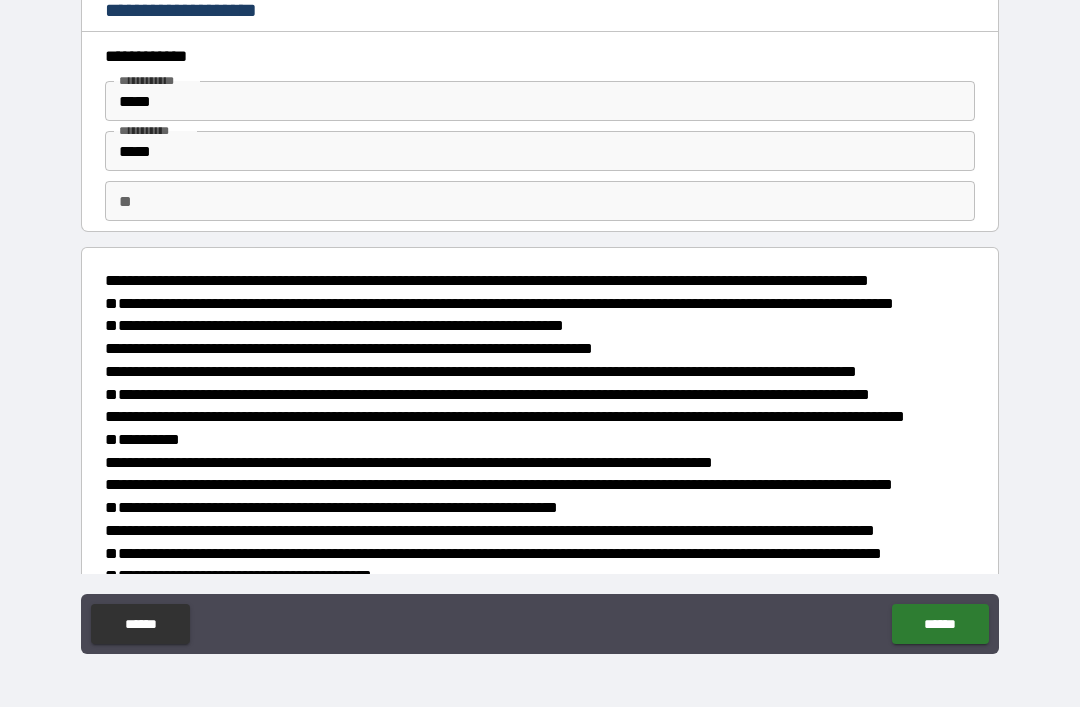 click on "**********" at bounding box center [540, 321] 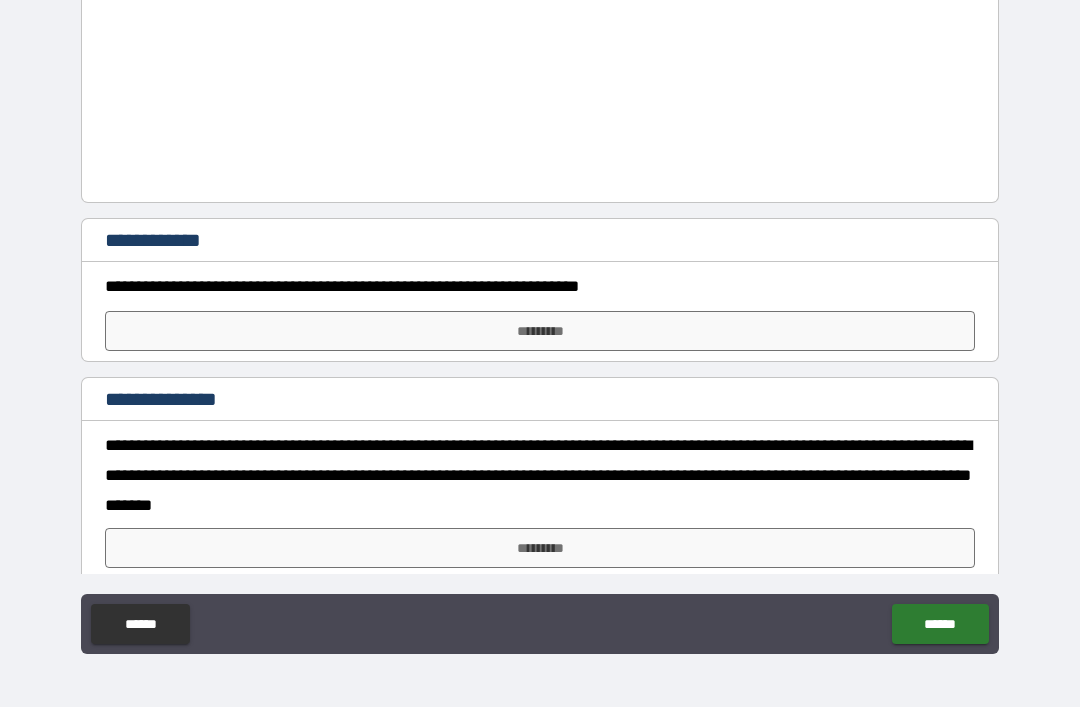 scroll, scrollTop: 769, scrollLeft: 0, axis: vertical 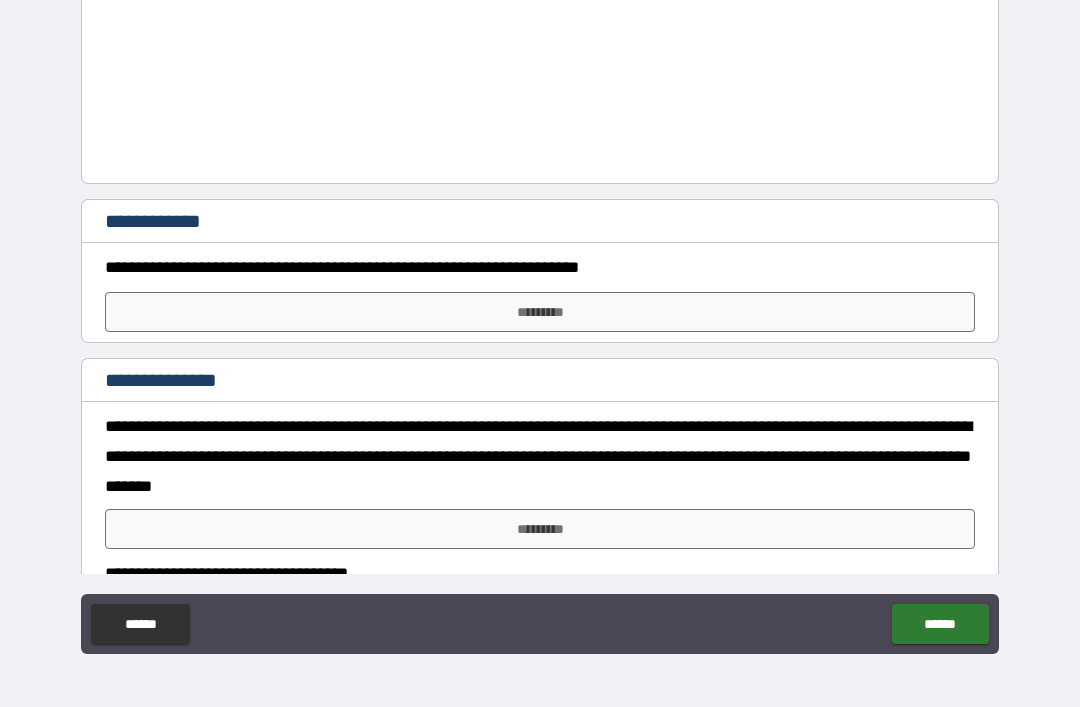 click on "*********" at bounding box center (540, 529) 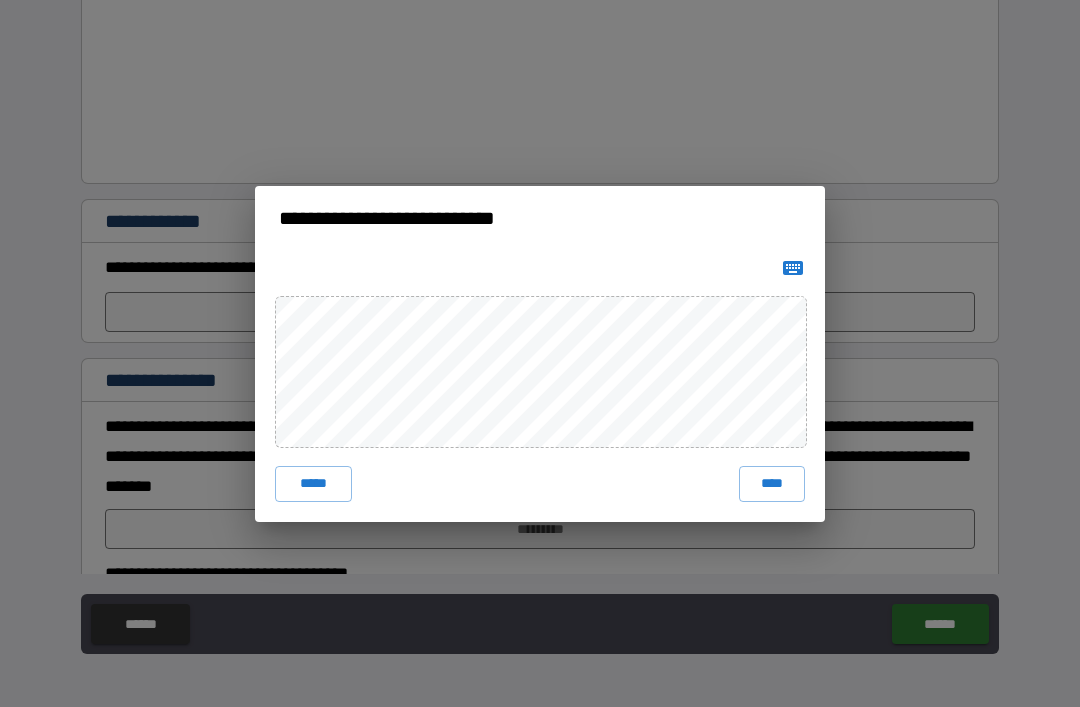 click on "**********" at bounding box center (540, 353) 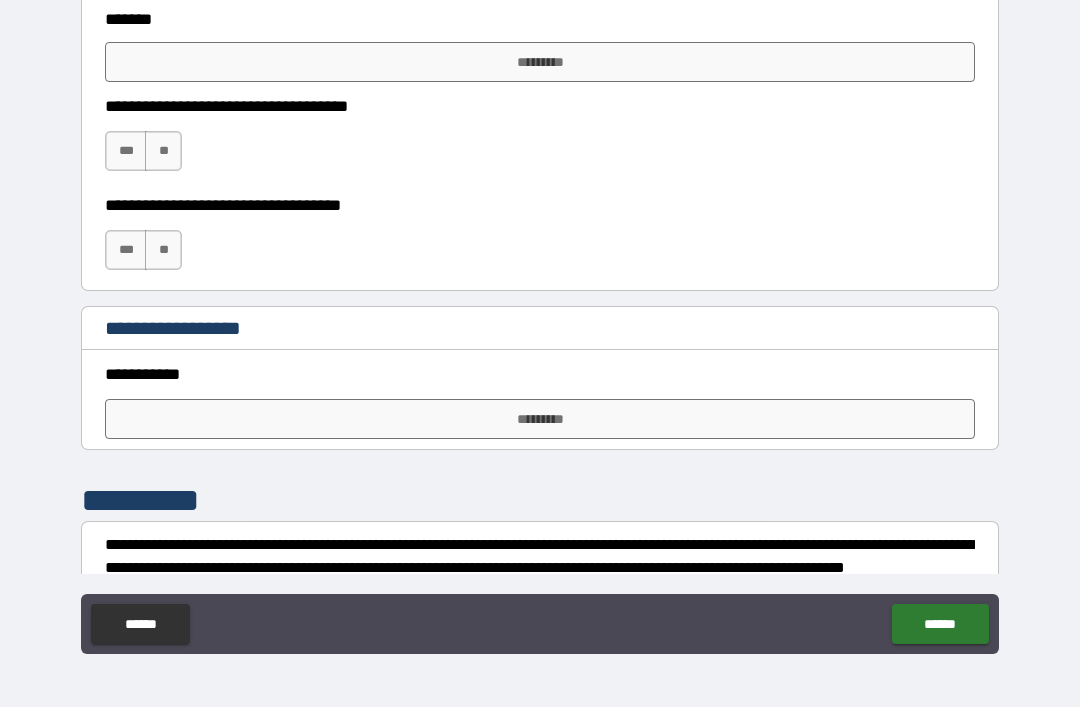 scroll, scrollTop: 1252, scrollLeft: 0, axis: vertical 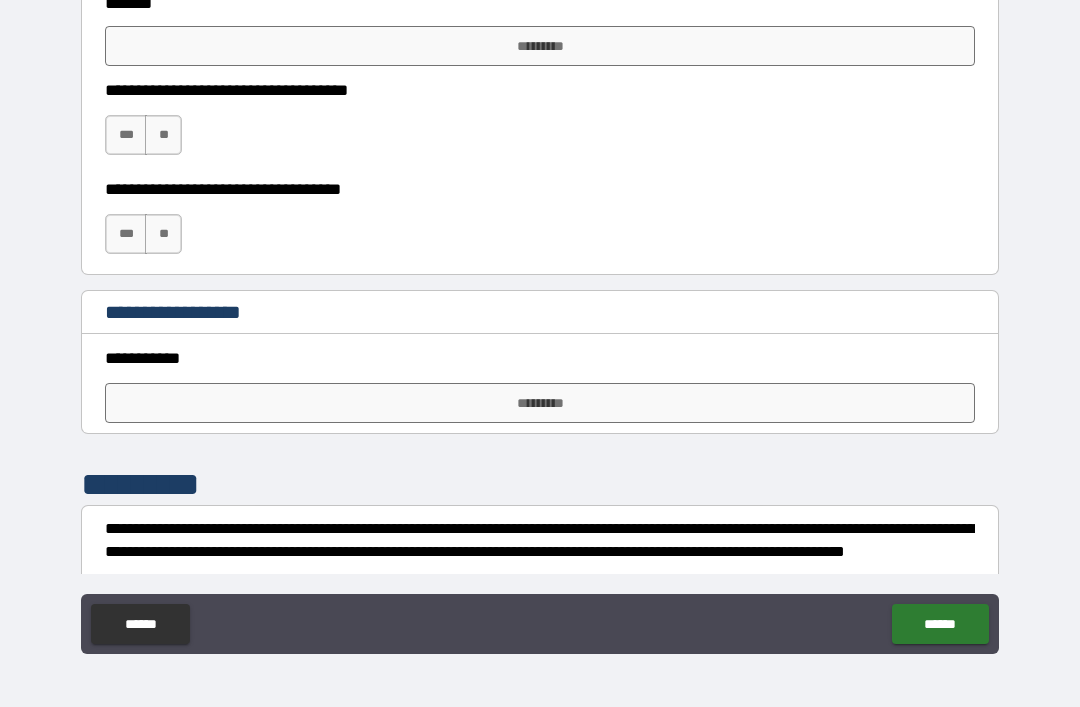 click on "*********" at bounding box center (540, 403) 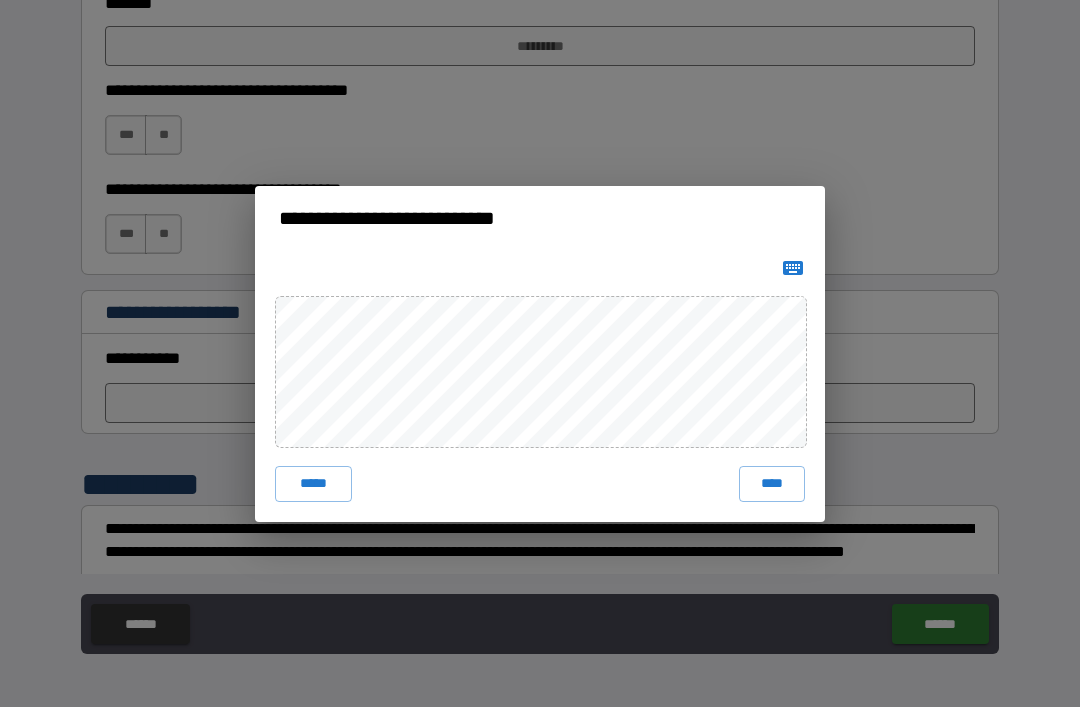 click on "****" at bounding box center [772, 484] 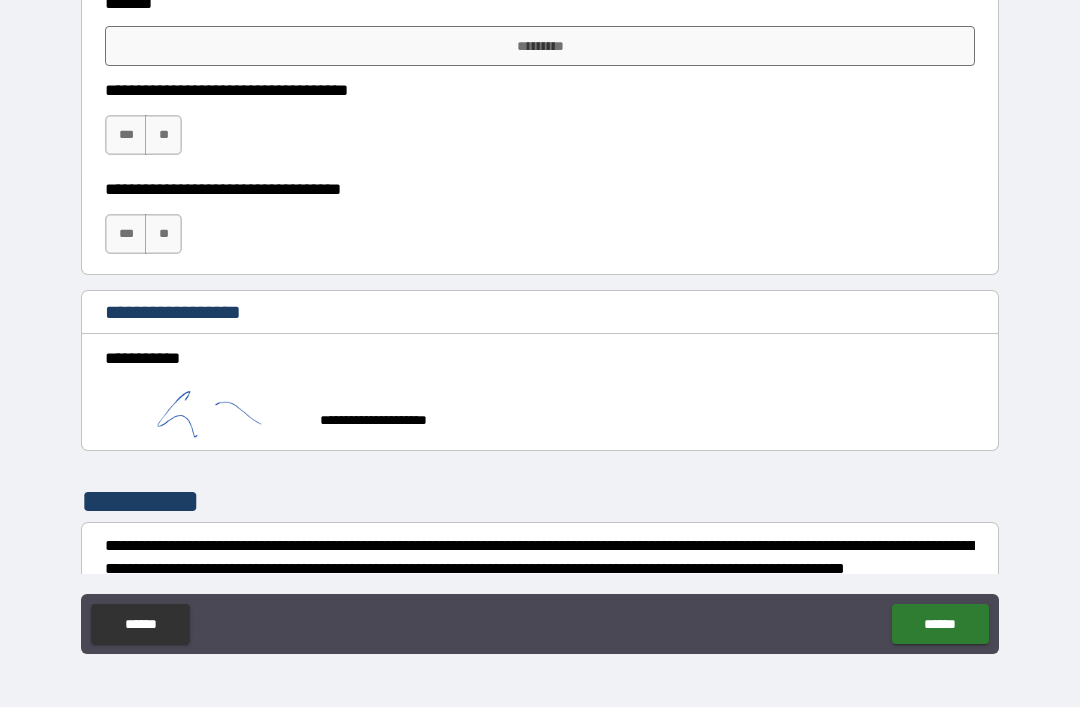 click on "***" at bounding box center (126, 234) 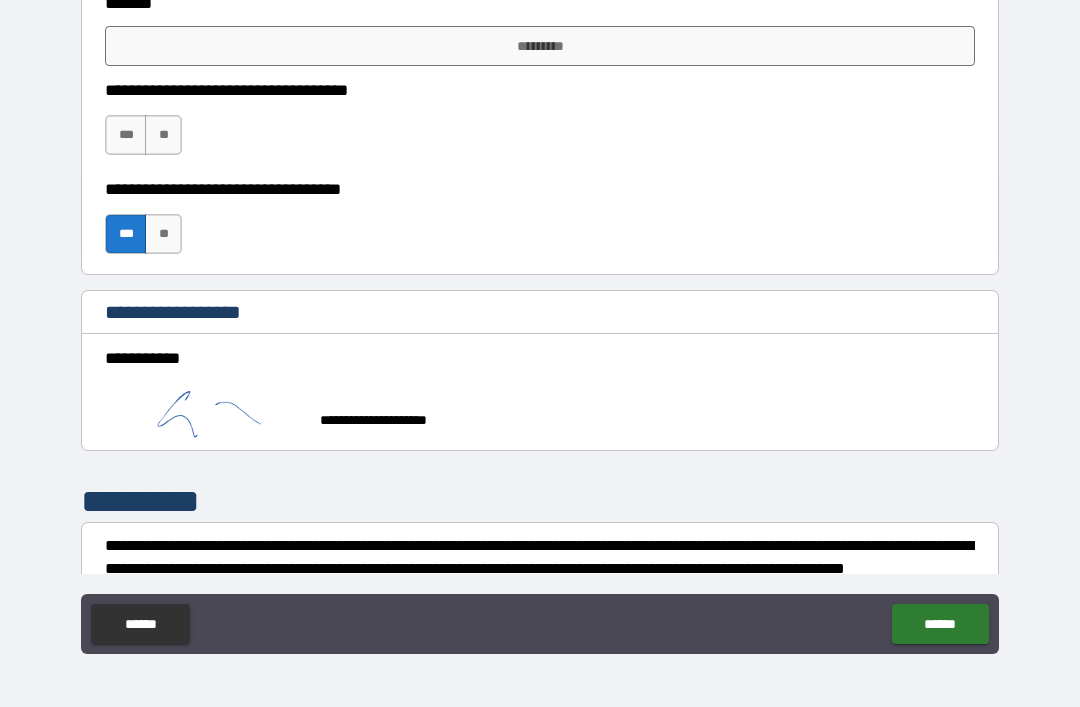 click on "**" at bounding box center [163, 135] 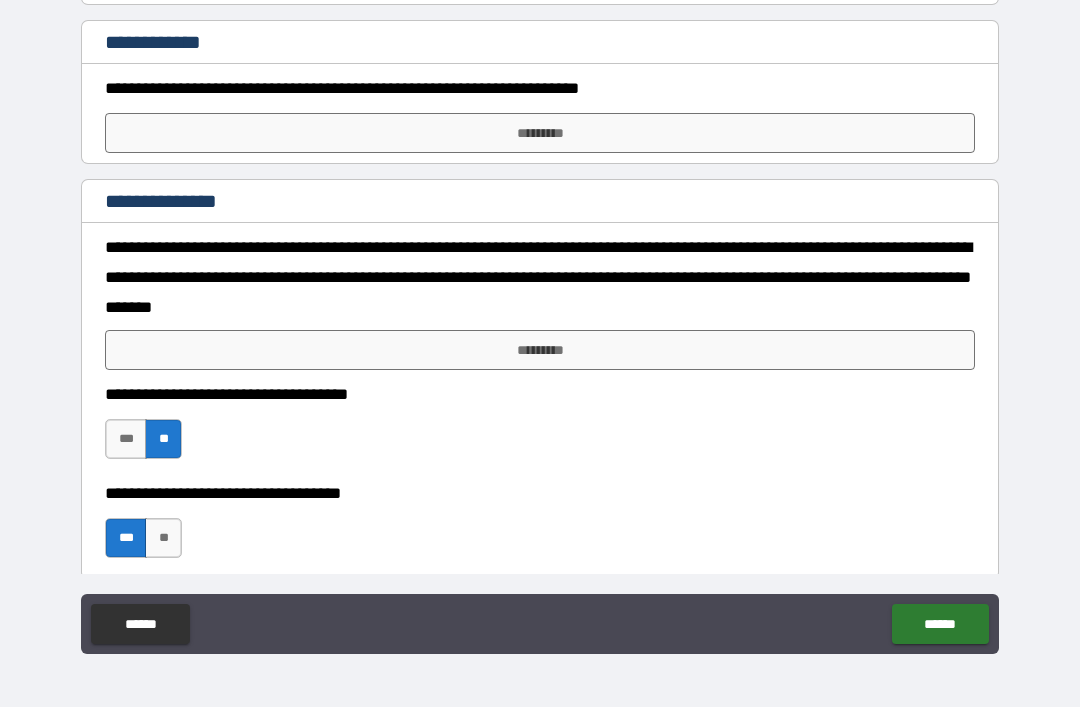 scroll, scrollTop: 945, scrollLeft: 0, axis: vertical 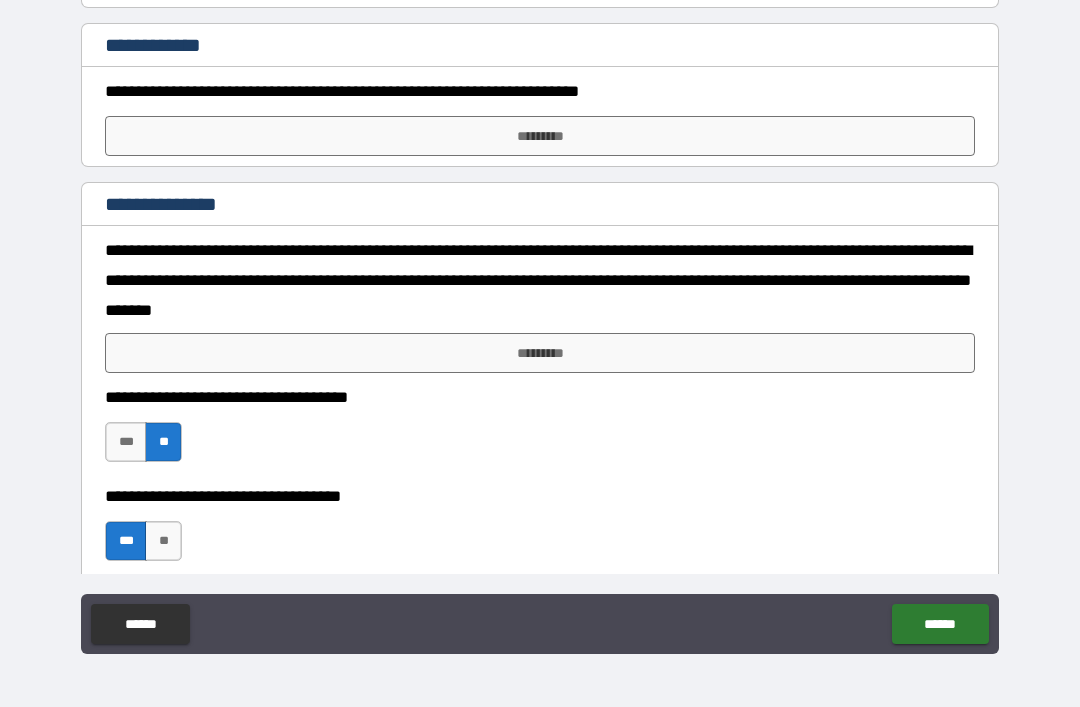 click on "*********" at bounding box center [540, 136] 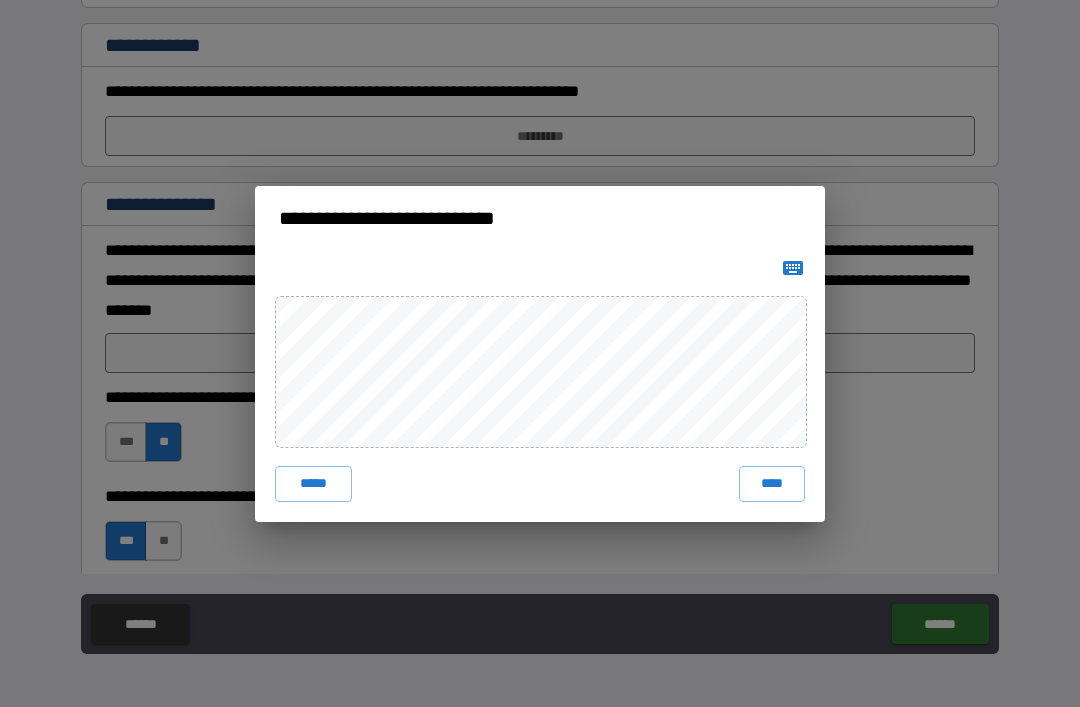click on "****" at bounding box center [772, 484] 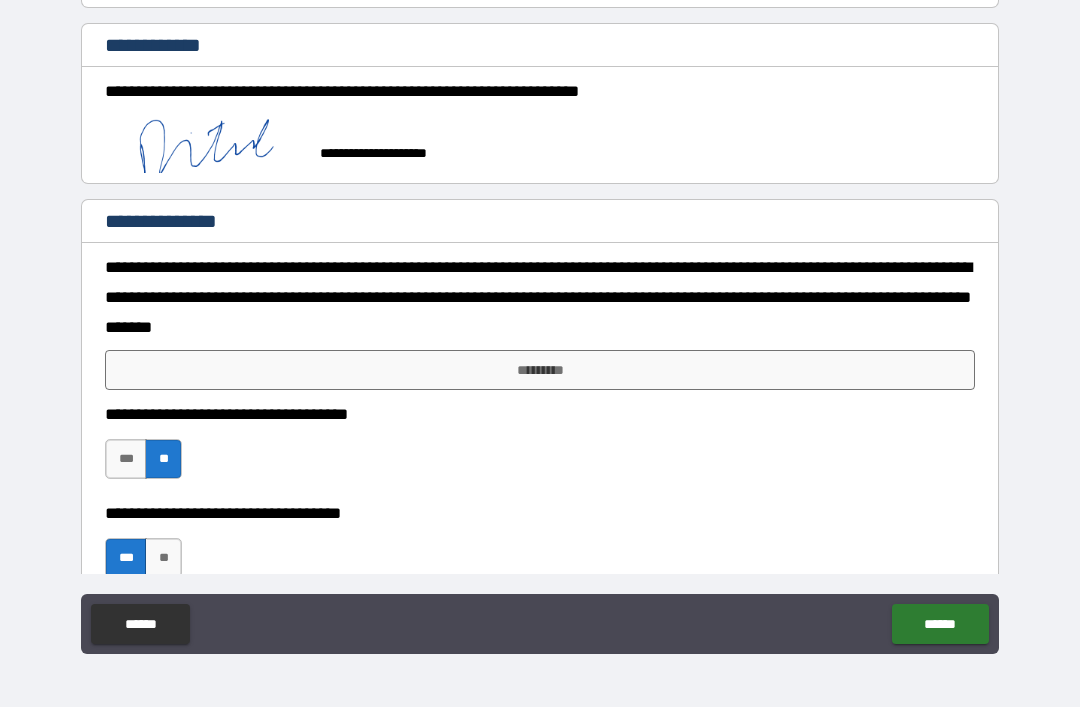 click on "*********" at bounding box center [540, 370] 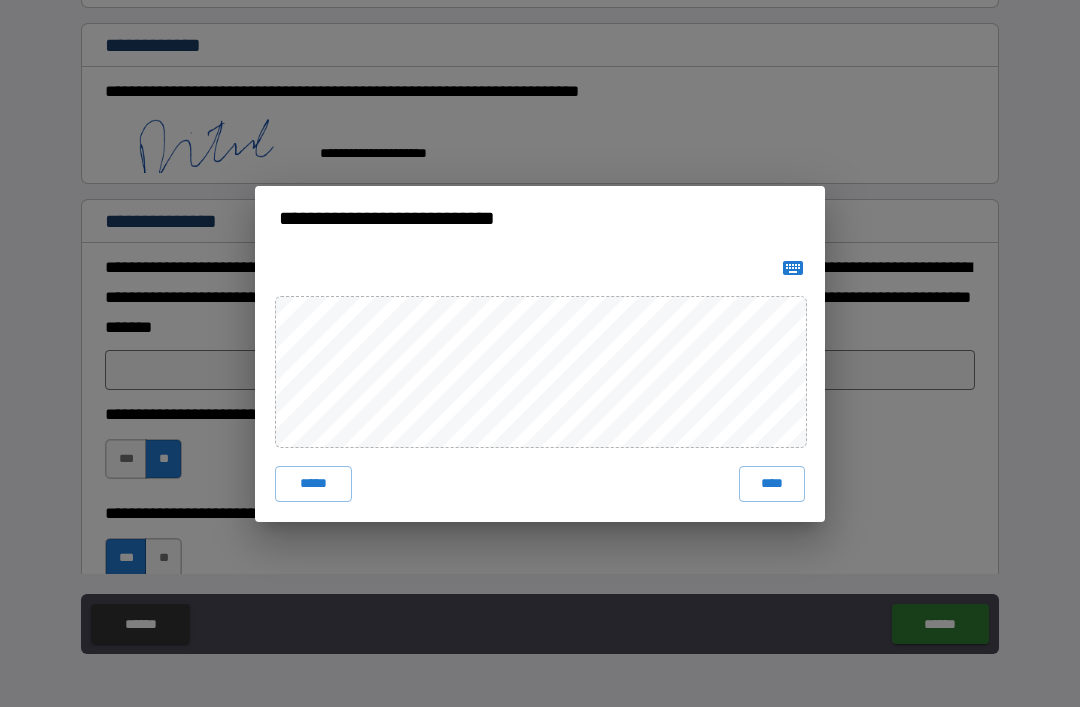click on "****" at bounding box center (772, 484) 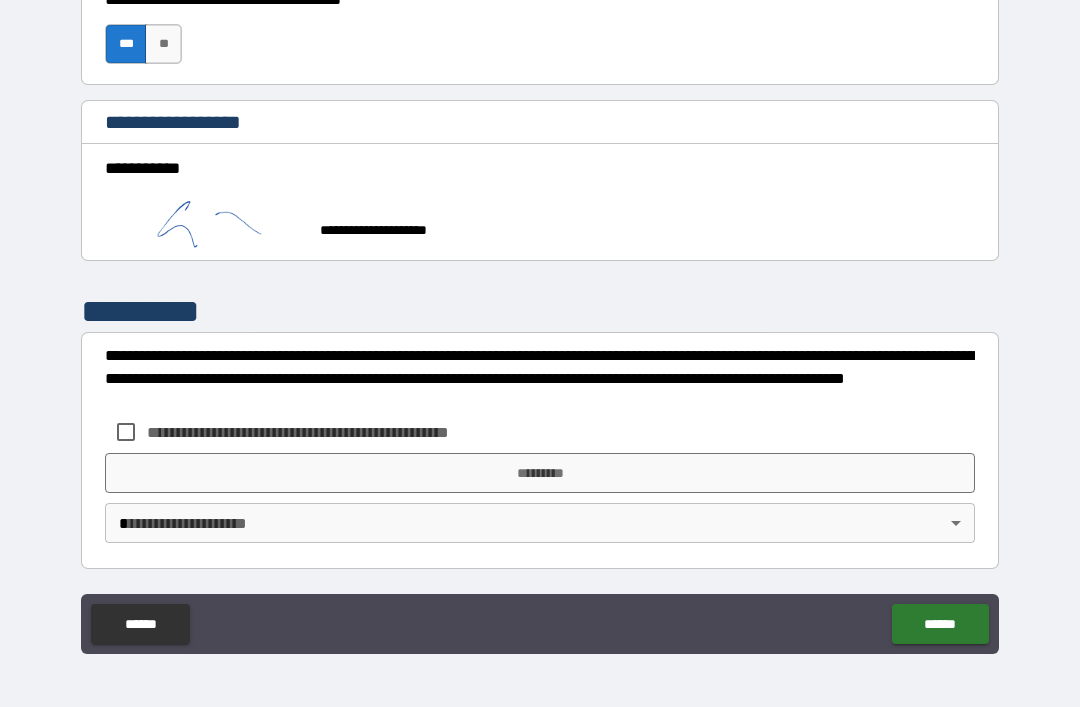 scroll, scrollTop: 1476, scrollLeft: 0, axis: vertical 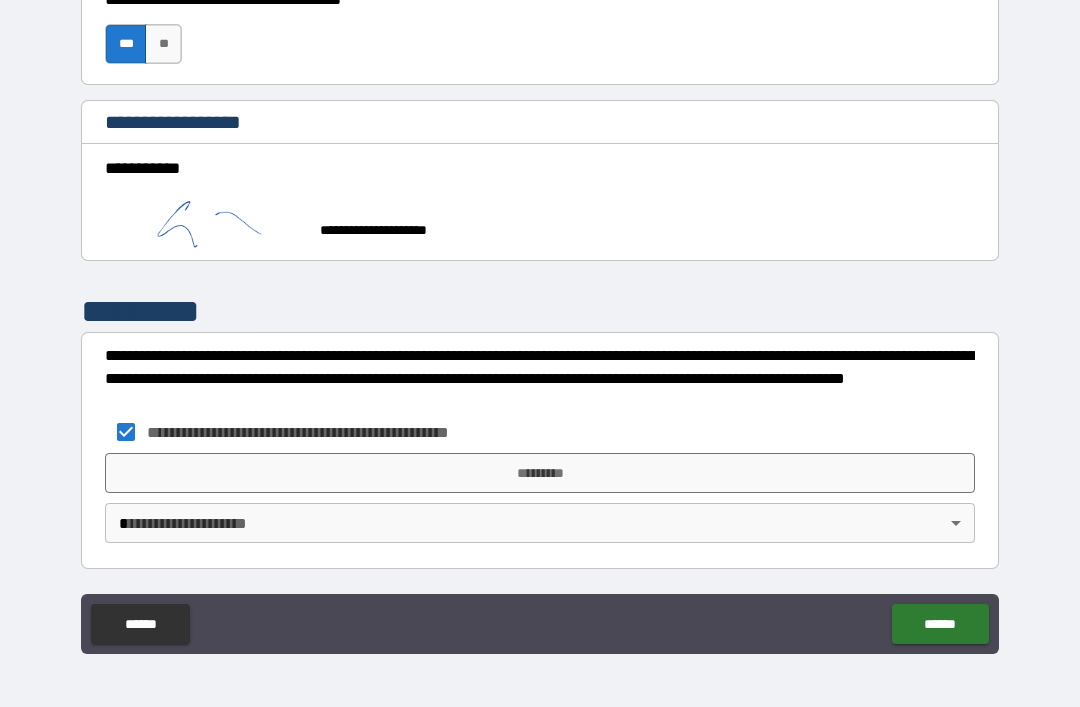 click on "*********" at bounding box center (540, 473) 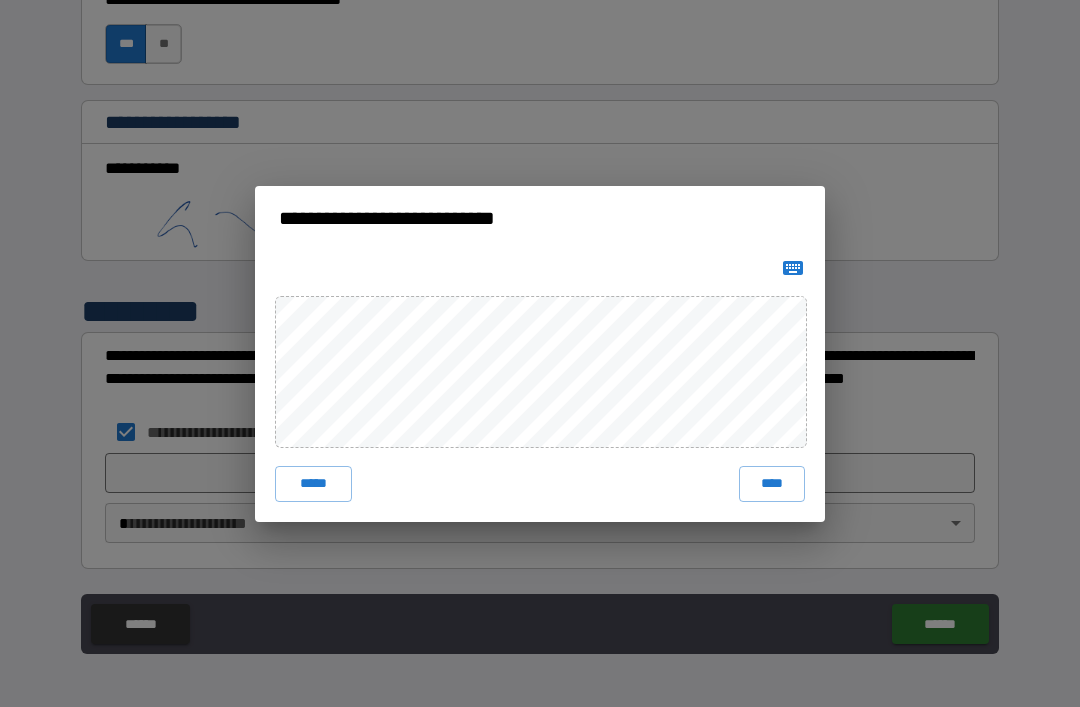 click on "****" at bounding box center [772, 484] 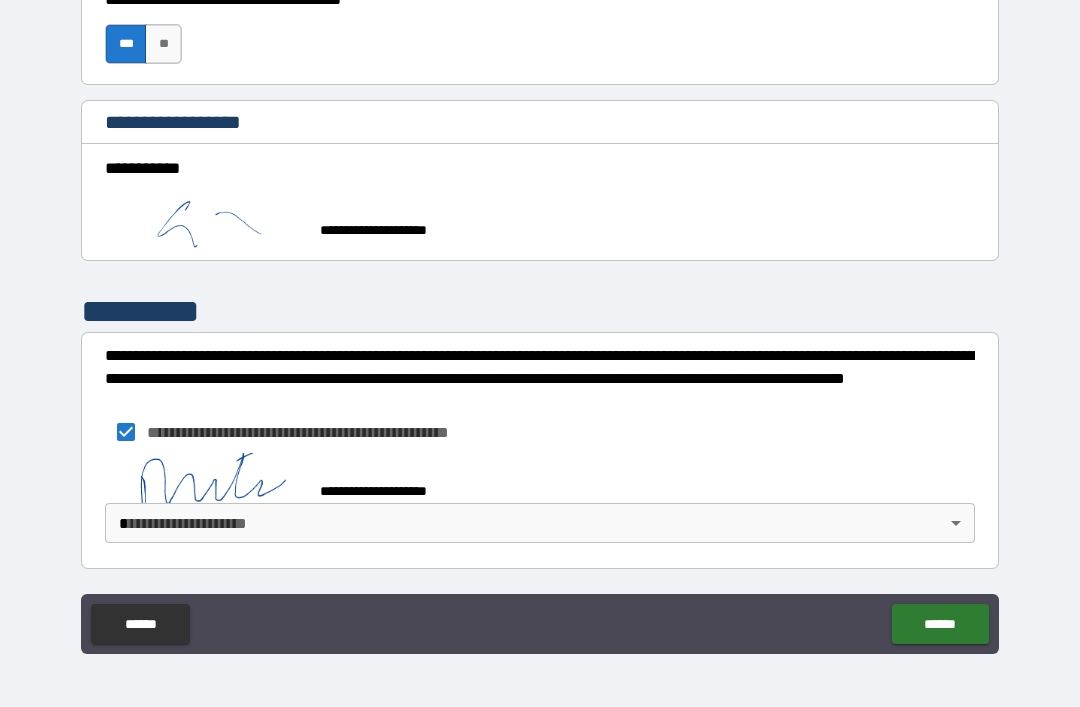 scroll, scrollTop: 1466, scrollLeft: 0, axis: vertical 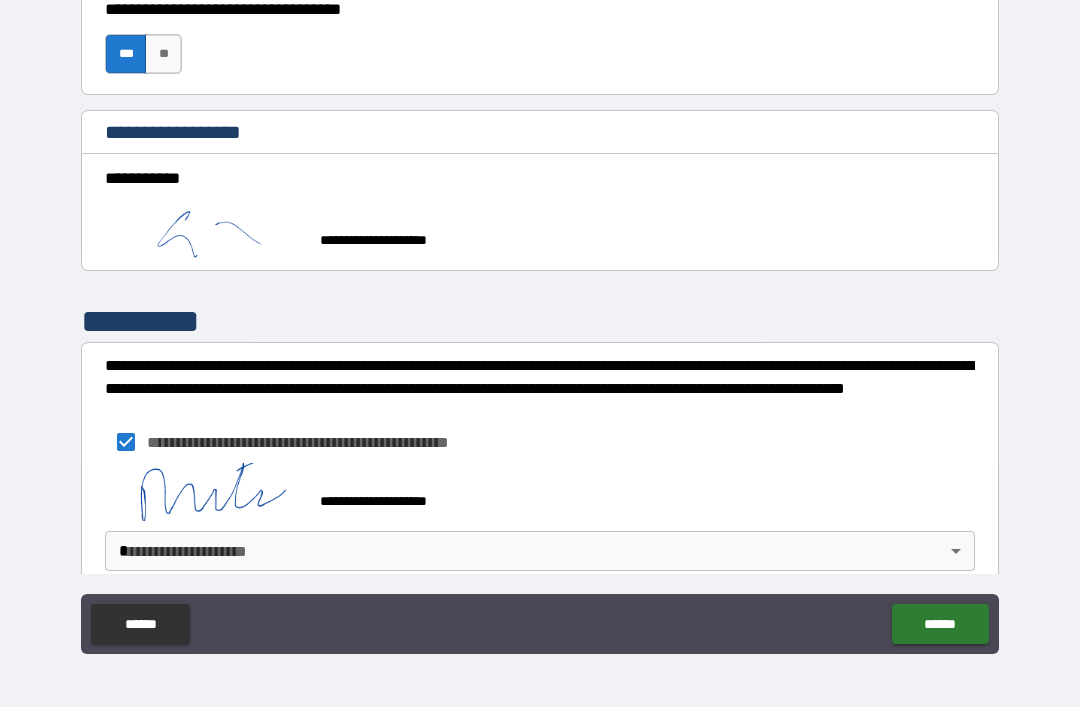 click on "**********" at bounding box center (540, 321) 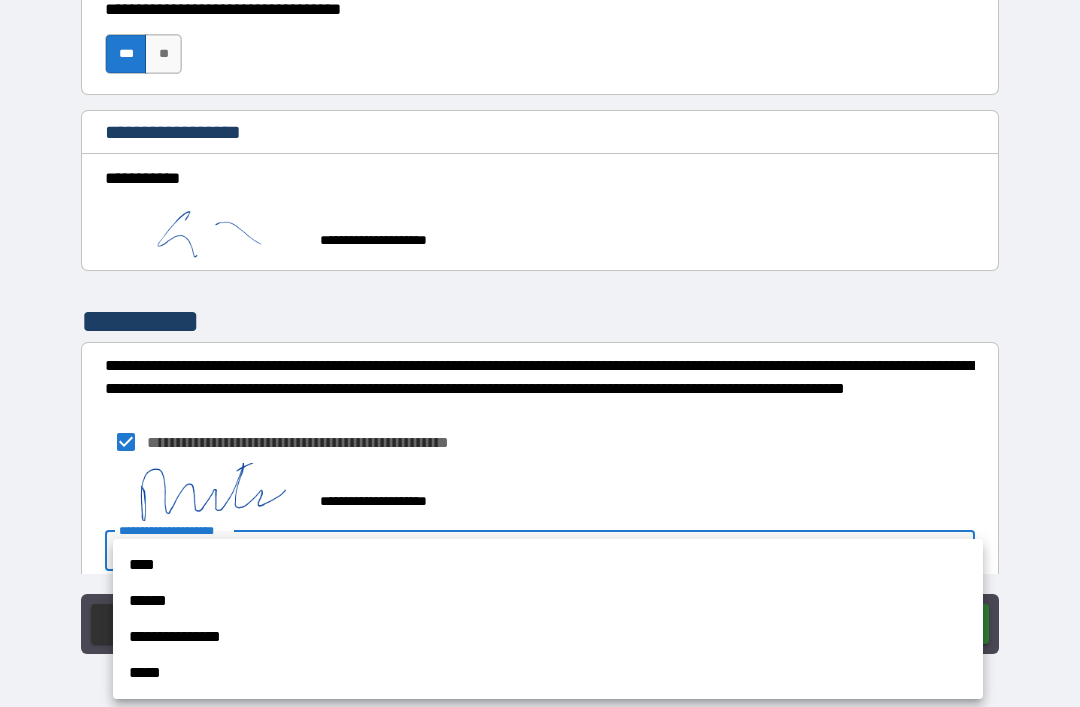 click on "****" at bounding box center [548, 565] 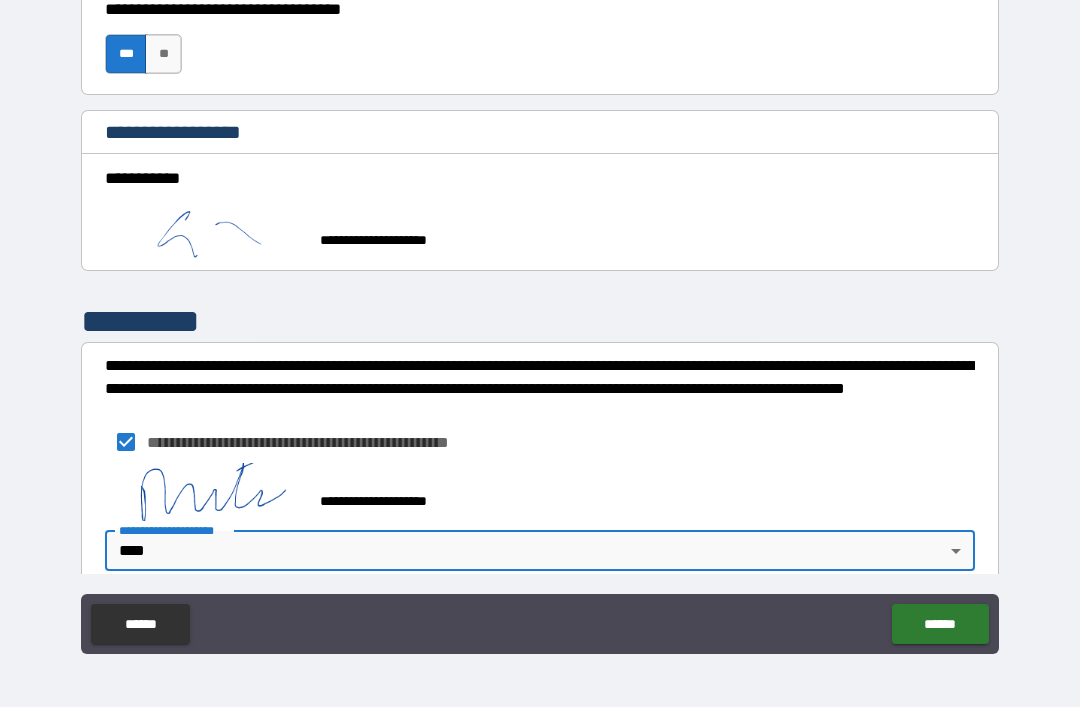 click on "******" at bounding box center [940, 624] 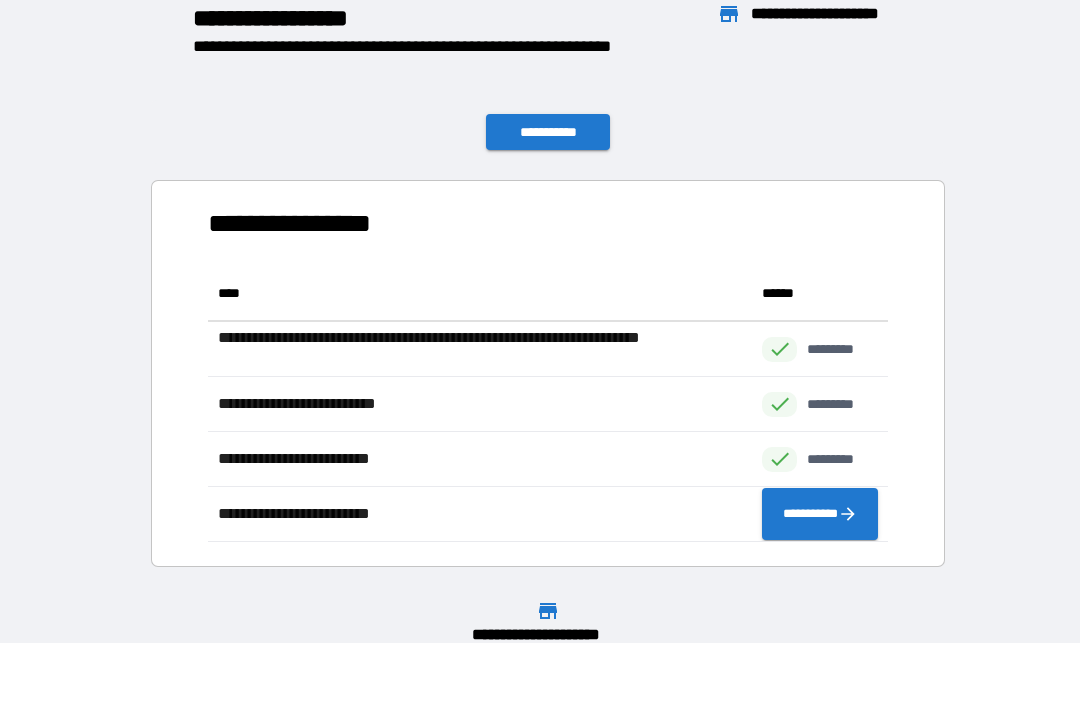 scroll, scrollTop: 1, scrollLeft: 1, axis: both 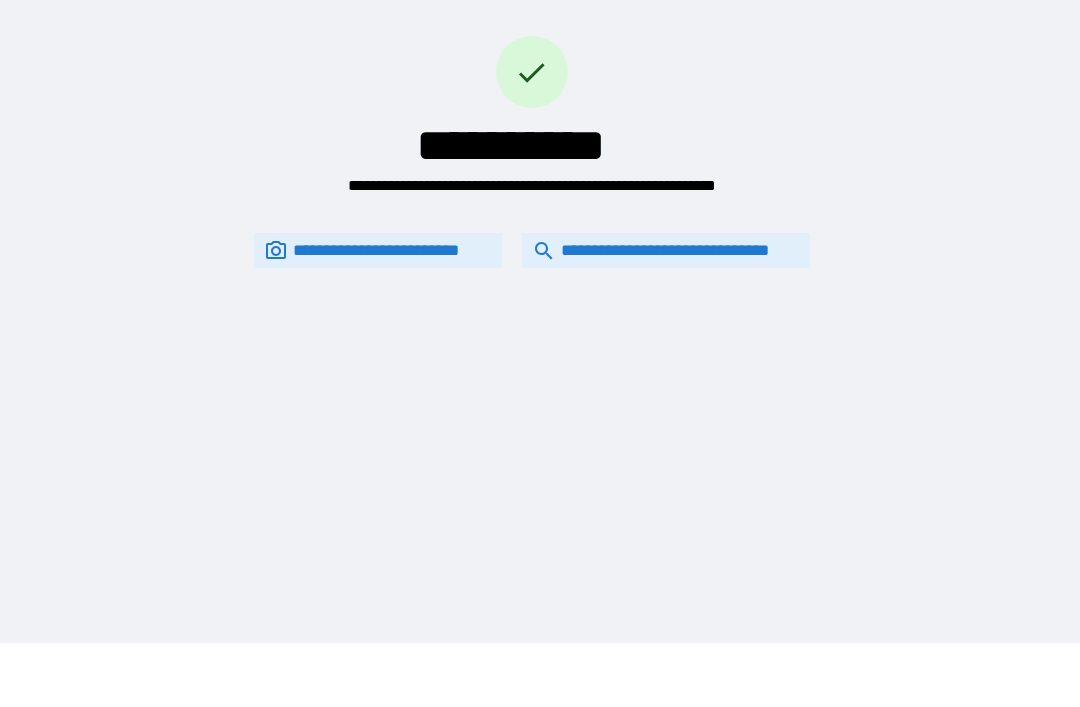 click on "**********" at bounding box center (666, 250) 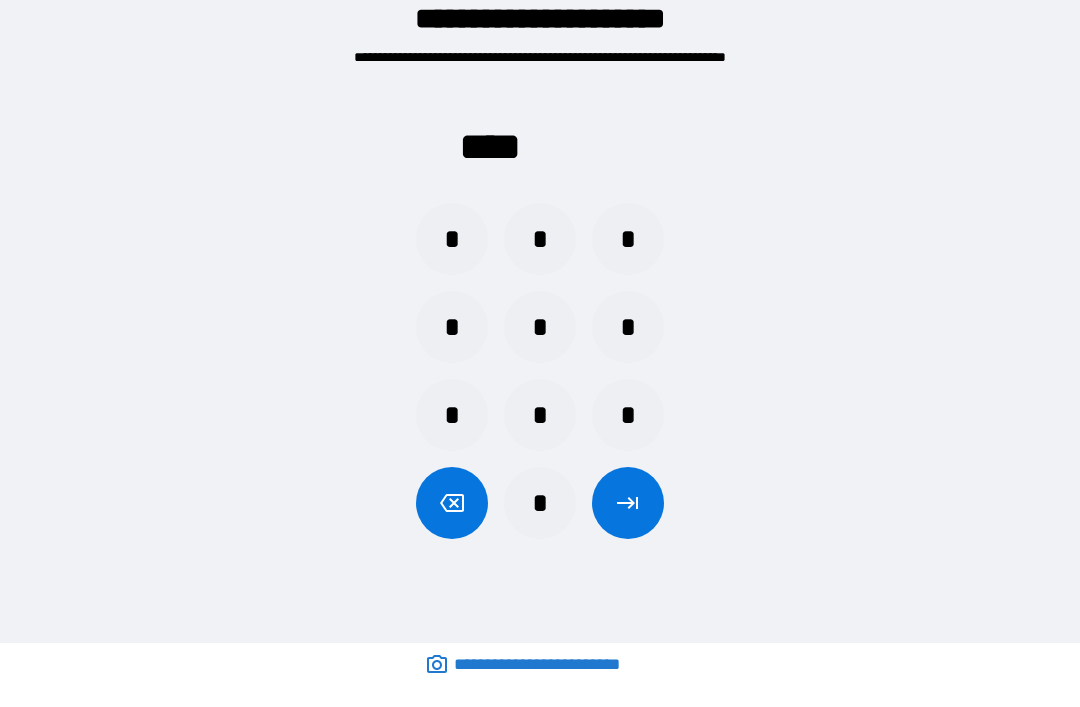 click on "*" at bounding box center (540, 503) 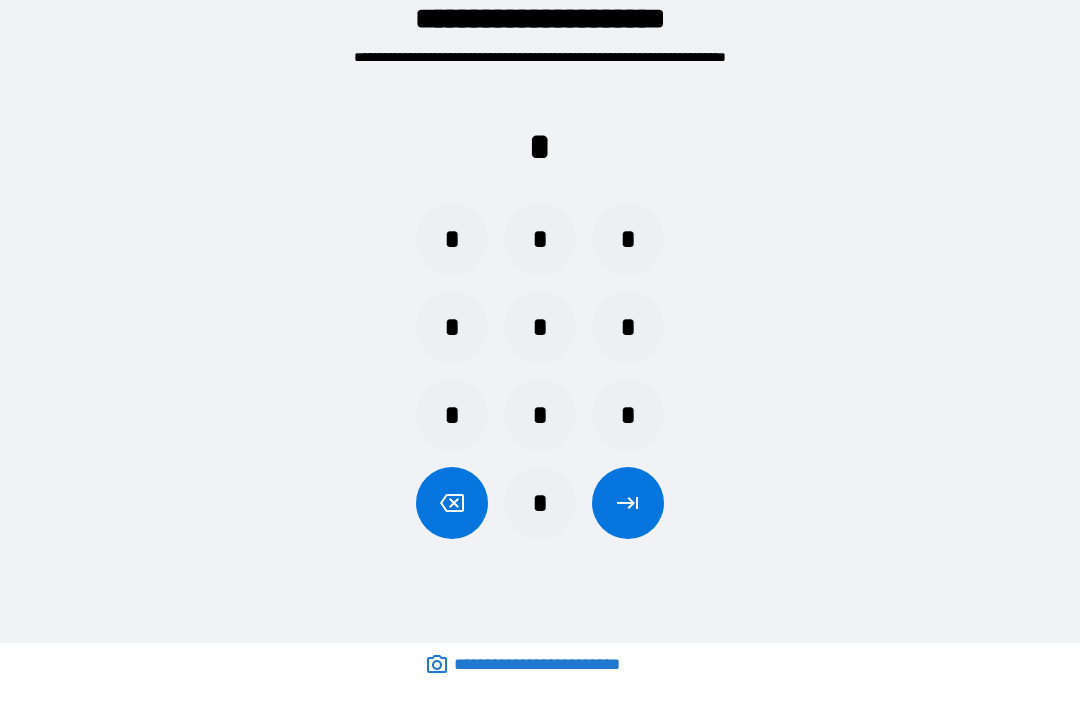 click on "*" at bounding box center [628, 327] 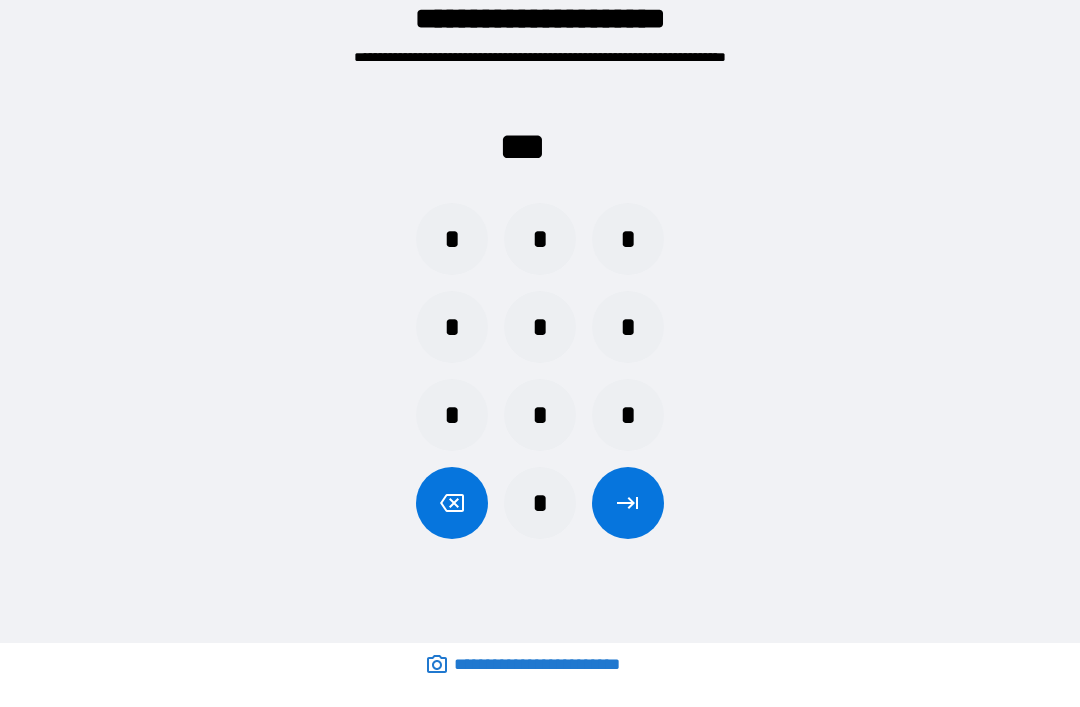 click on "*" at bounding box center [540, 415] 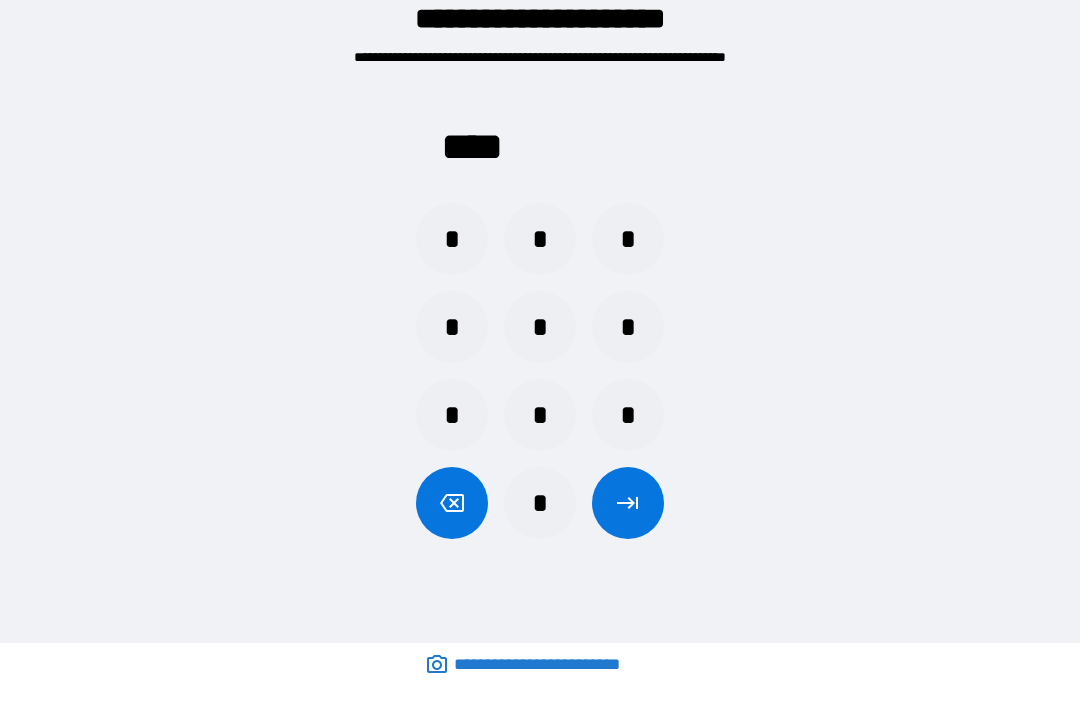 click 